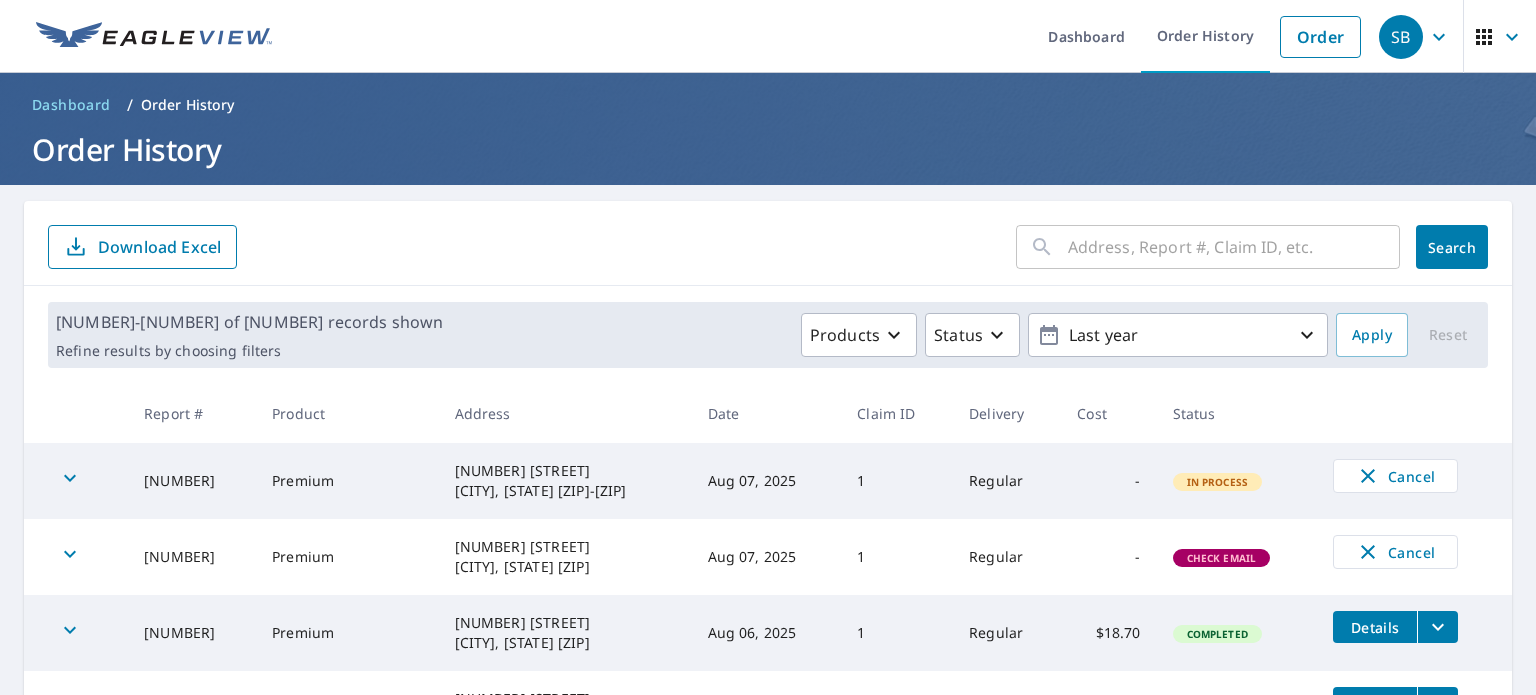 scroll, scrollTop: 0, scrollLeft: 0, axis: both 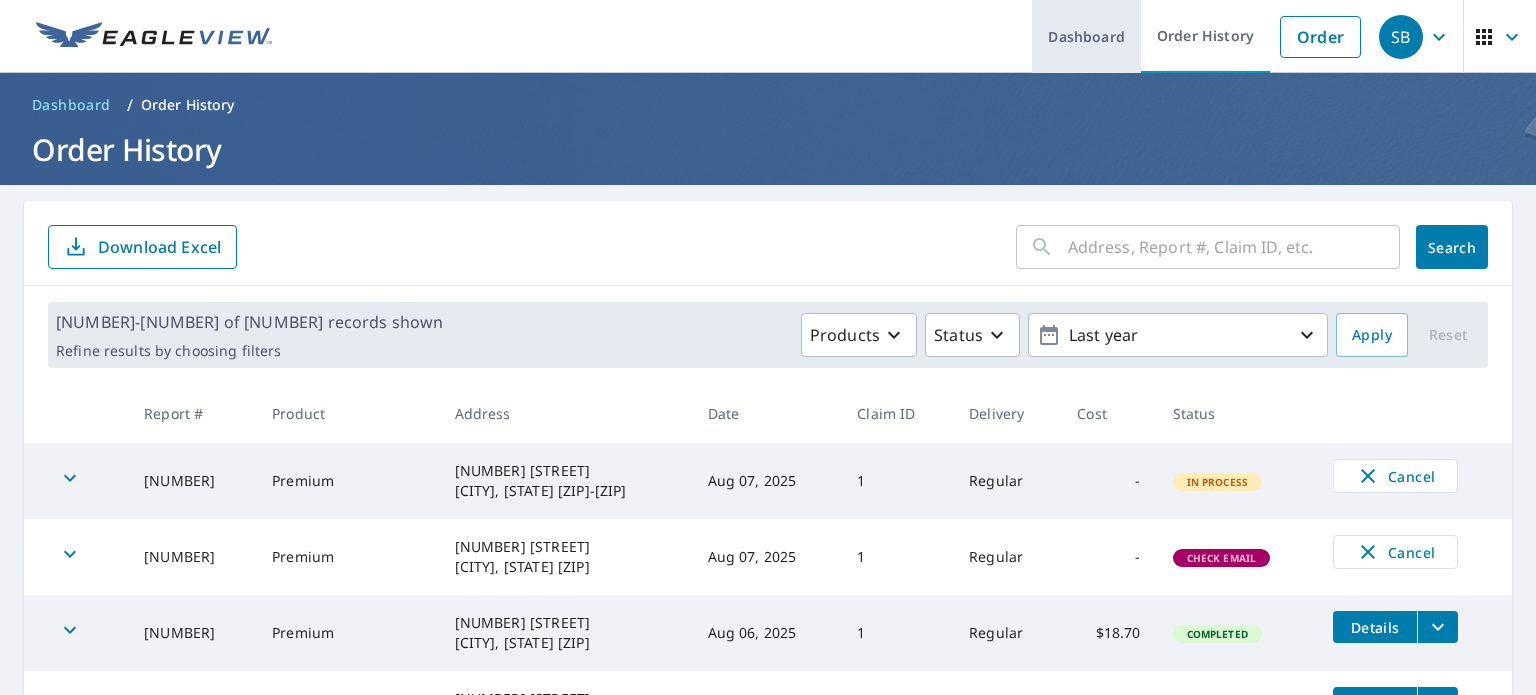 click on "Dashboard" at bounding box center (1086, 36) 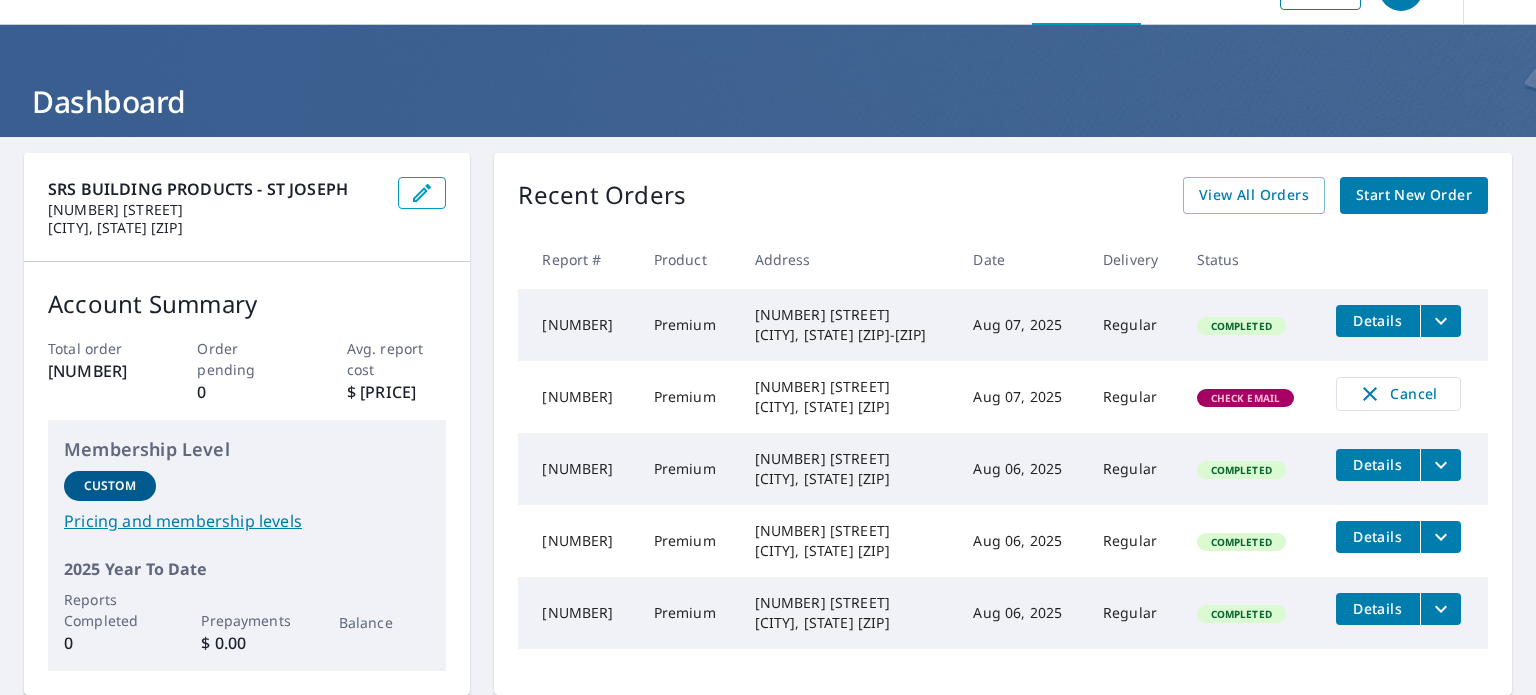 scroll, scrollTop: 0, scrollLeft: 0, axis: both 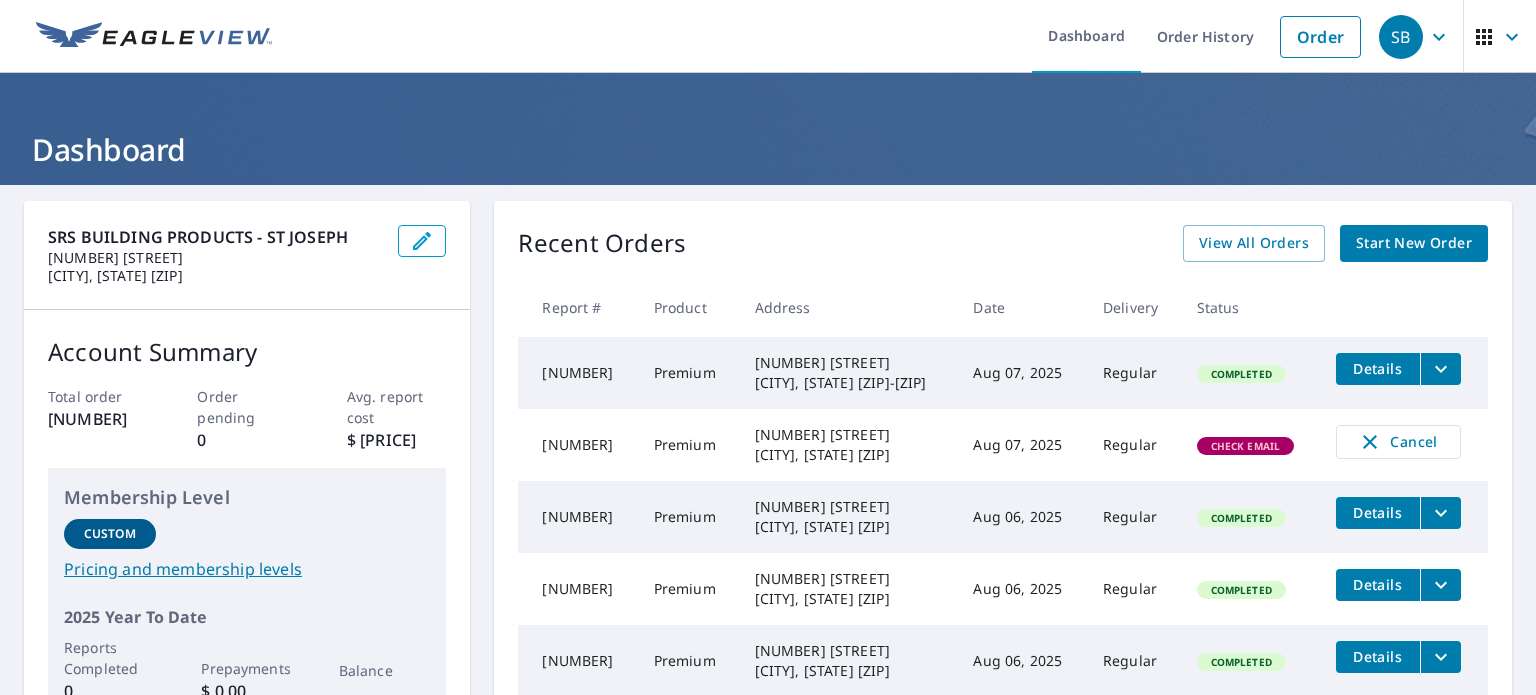 click 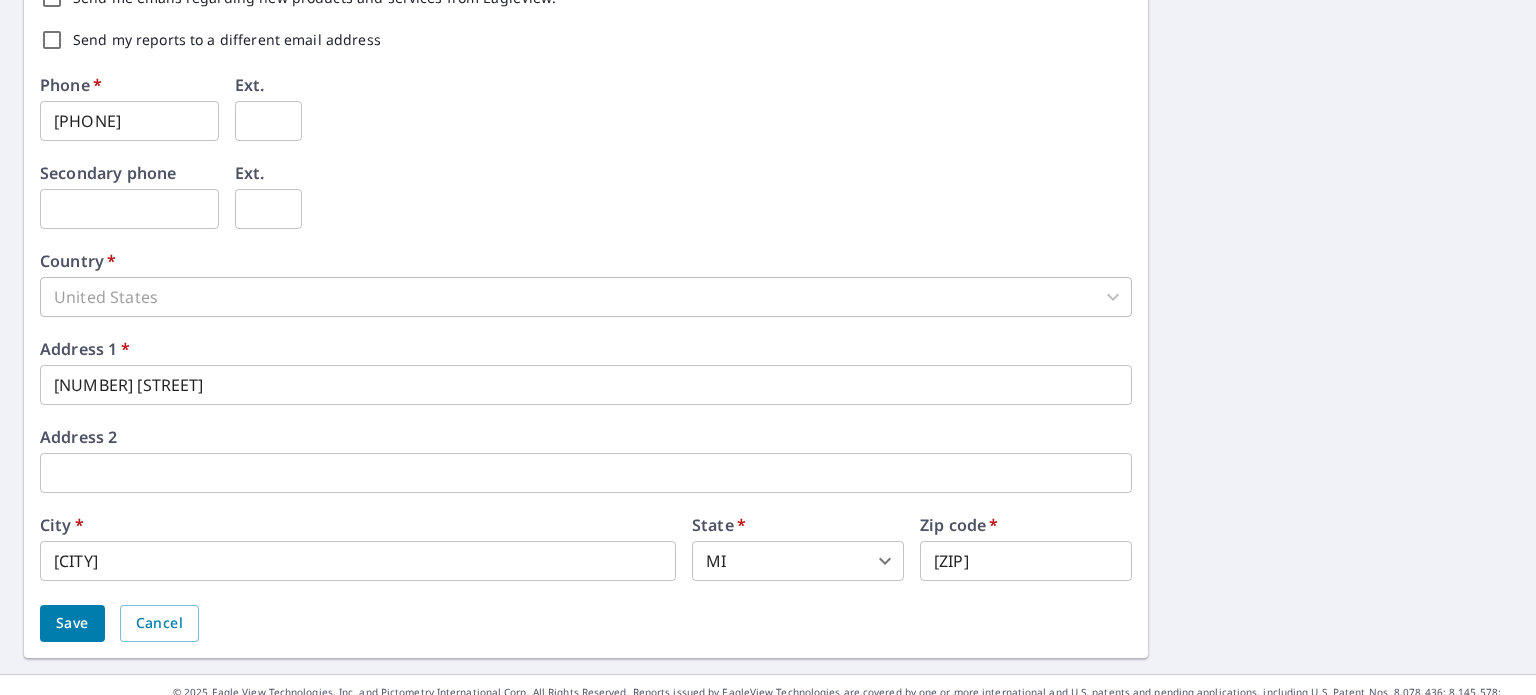 scroll, scrollTop: 0, scrollLeft: 0, axis: both 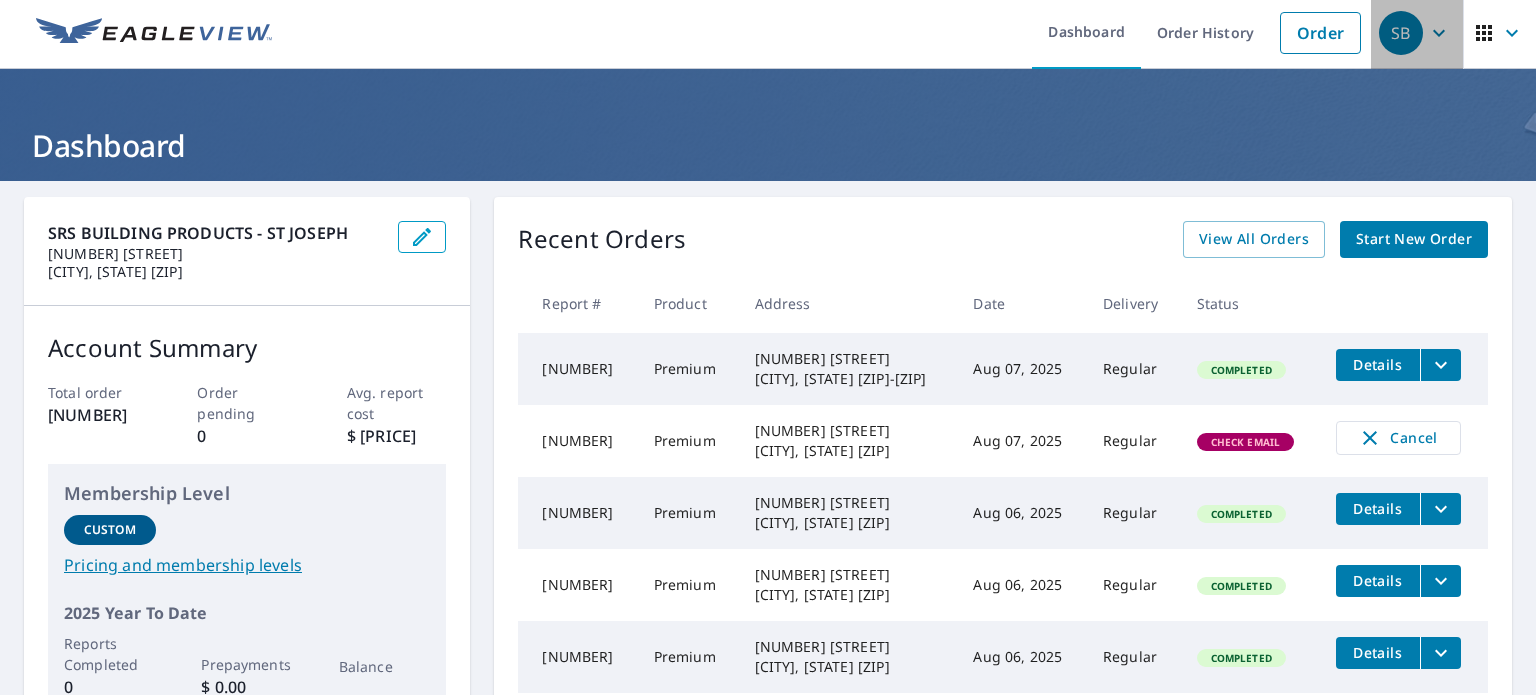 click 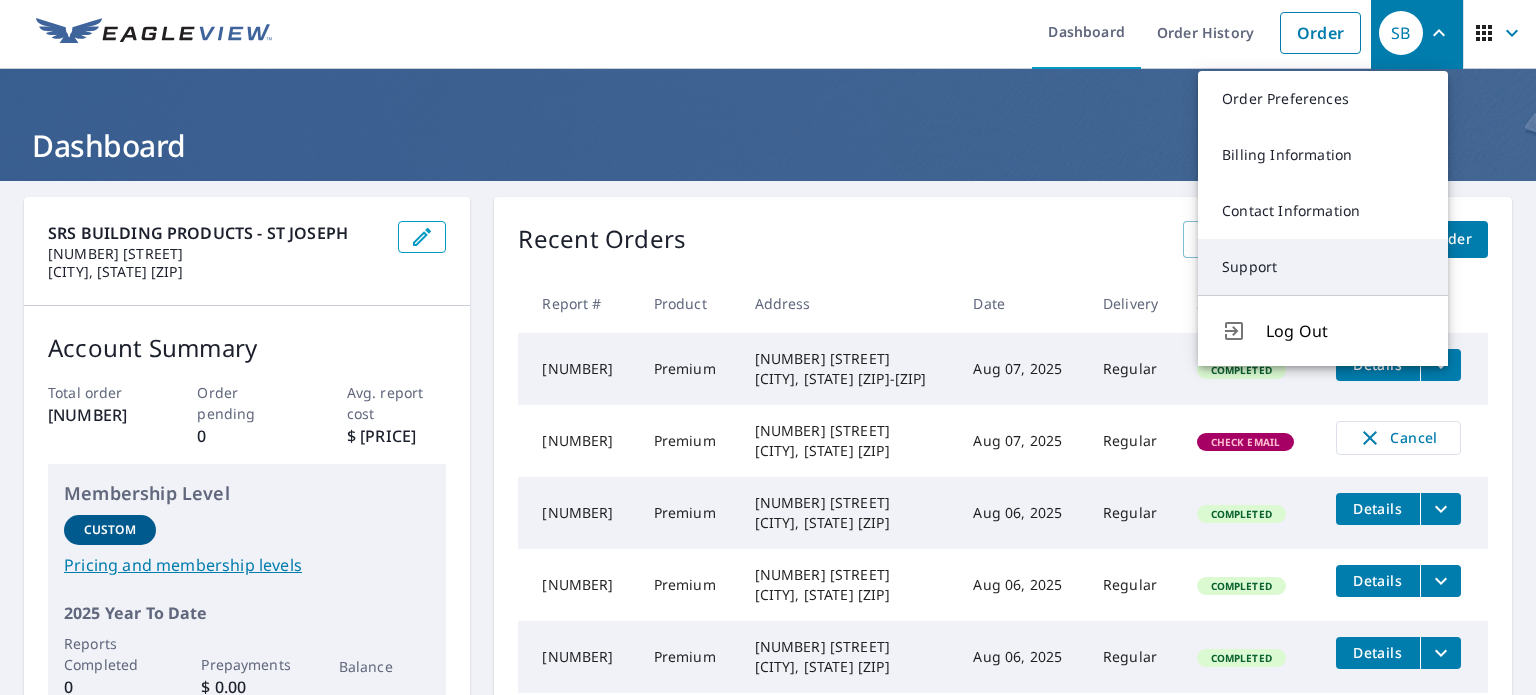 click on "Support" at bounding box center (1323, 267) 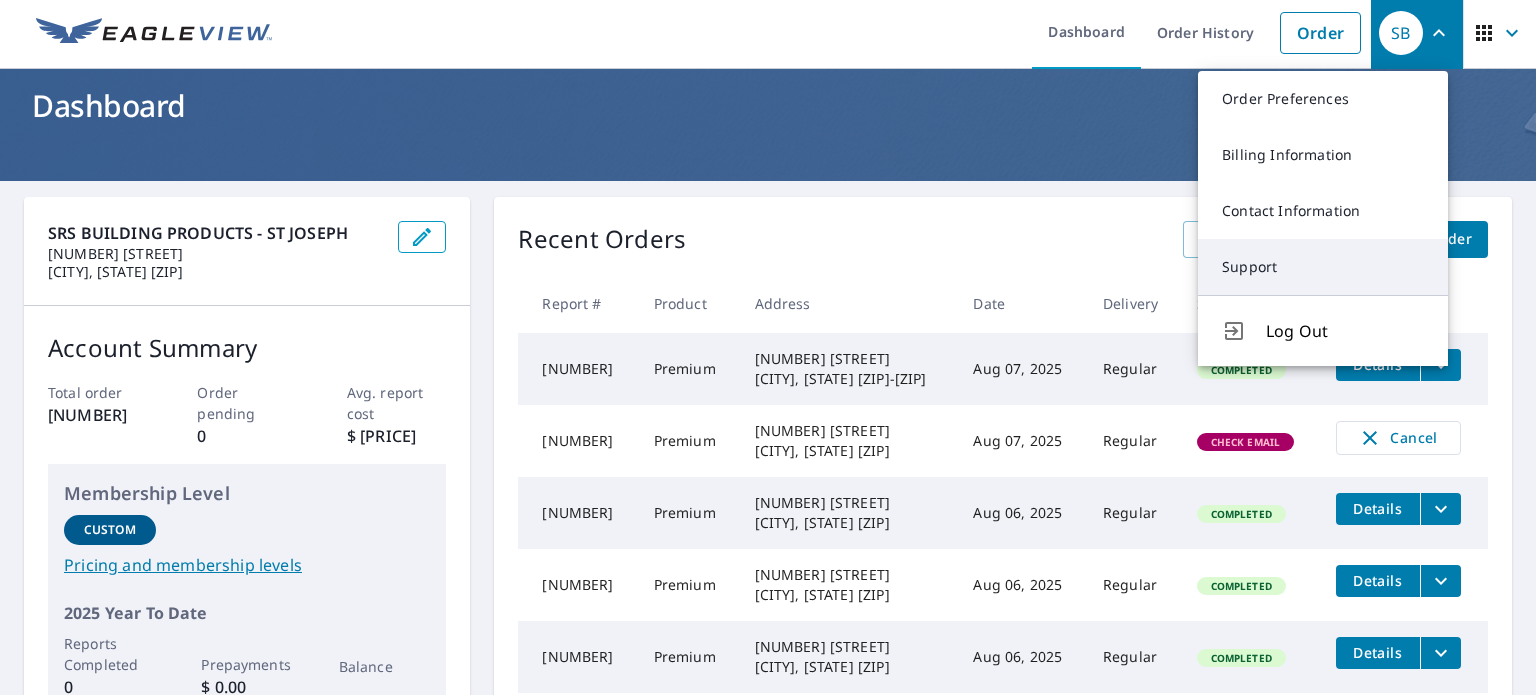 scroll, scrollTop: 0, scrollLeft: 0, axis: both 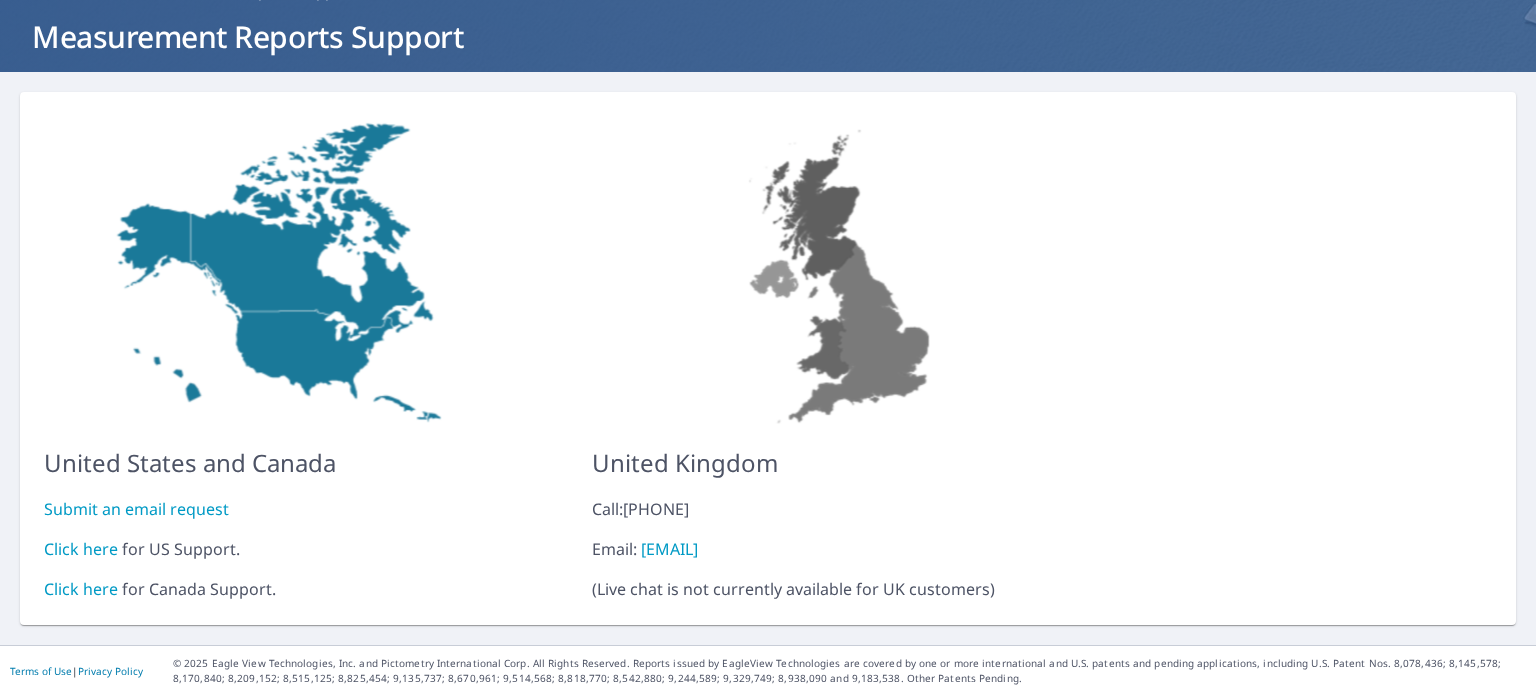 click on "Submit an email request" at bounding box center (136, 509) 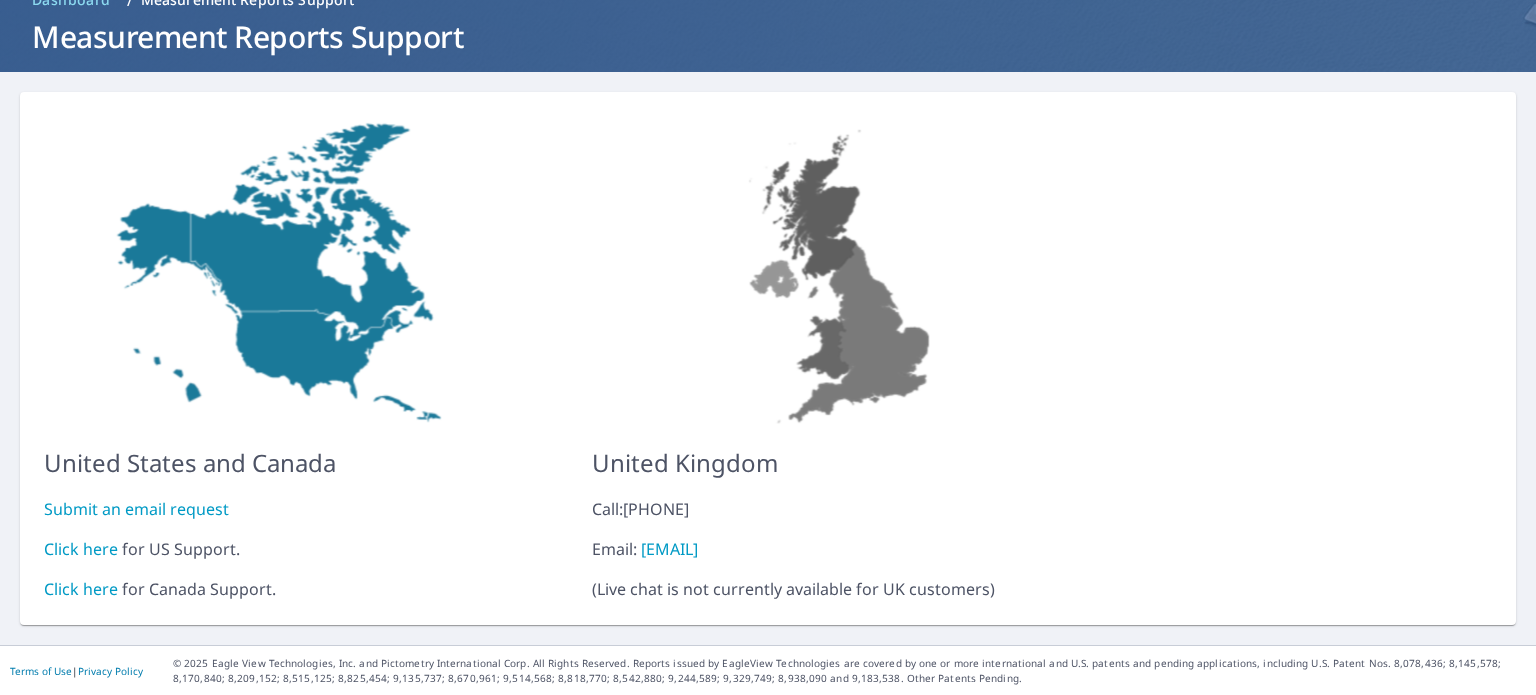 scroll, scrollTop: 0, scrollLeft: 0, axis: both 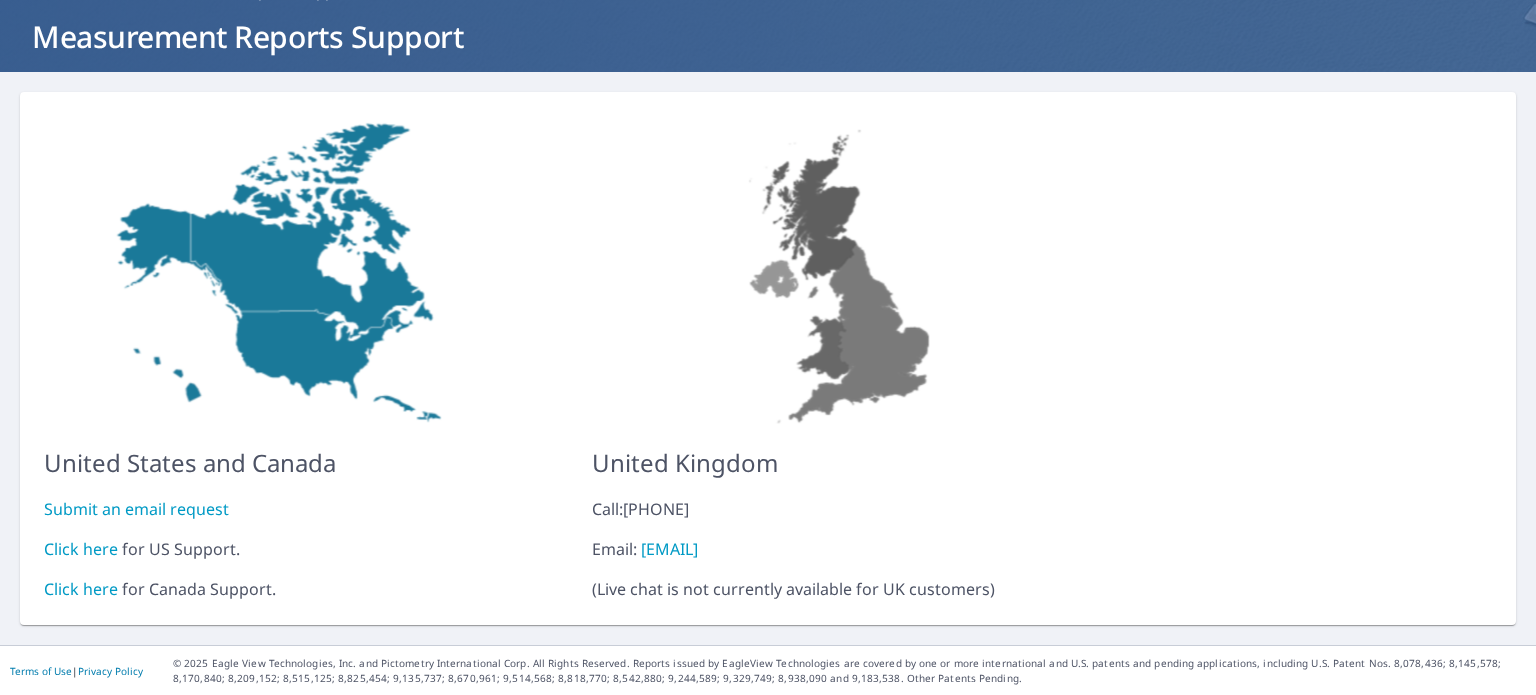 click on "Click here" at bounding box center (81, 549) 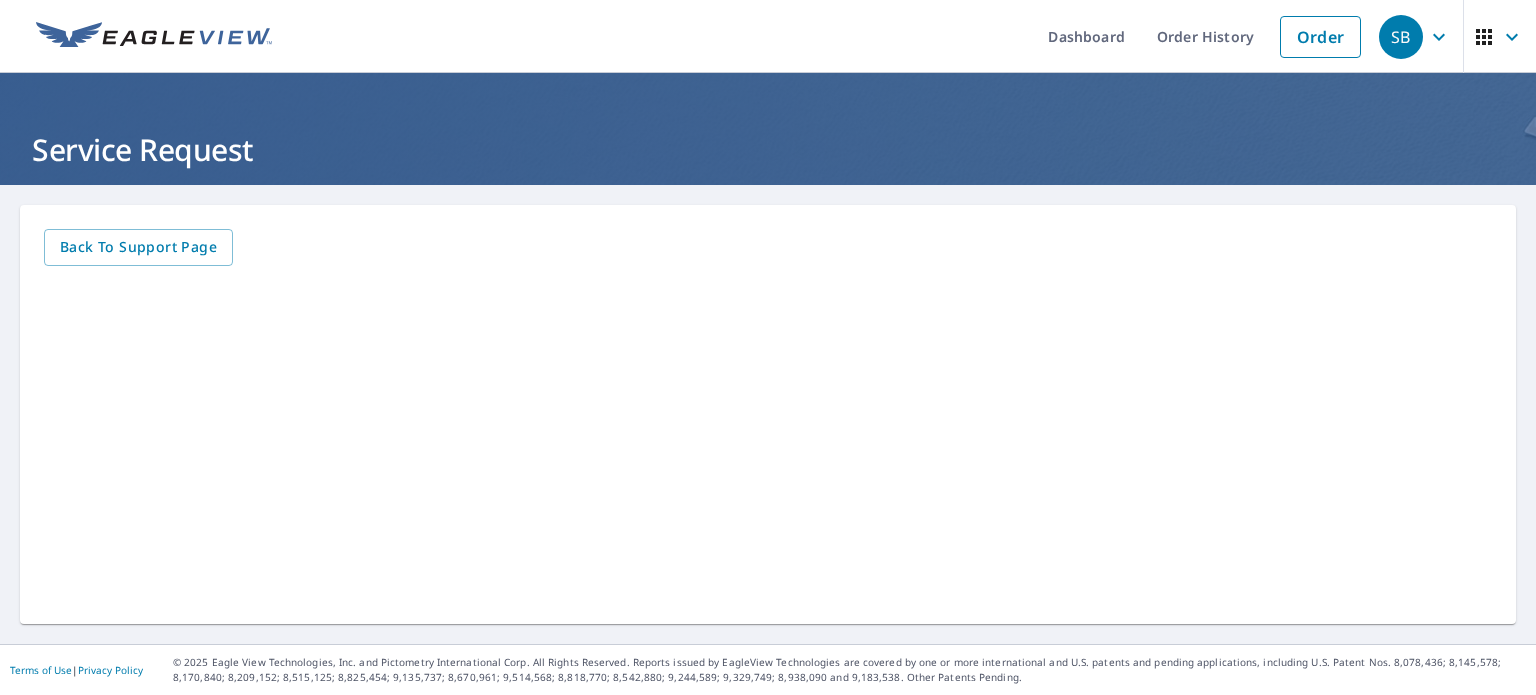scroll, scrollTop: 0, scrollLeft: 0, axis: both 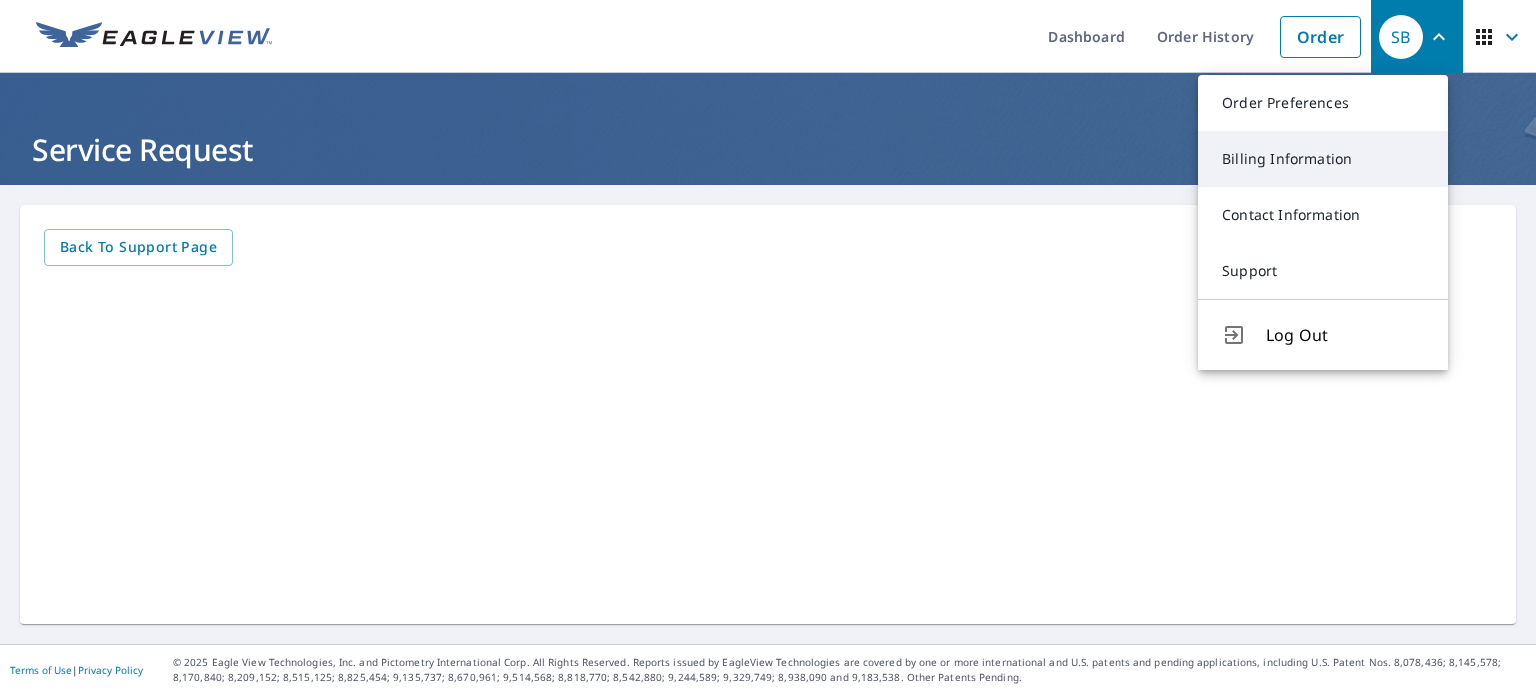 click on "Billing Information" at bounding box center (1323, 159) 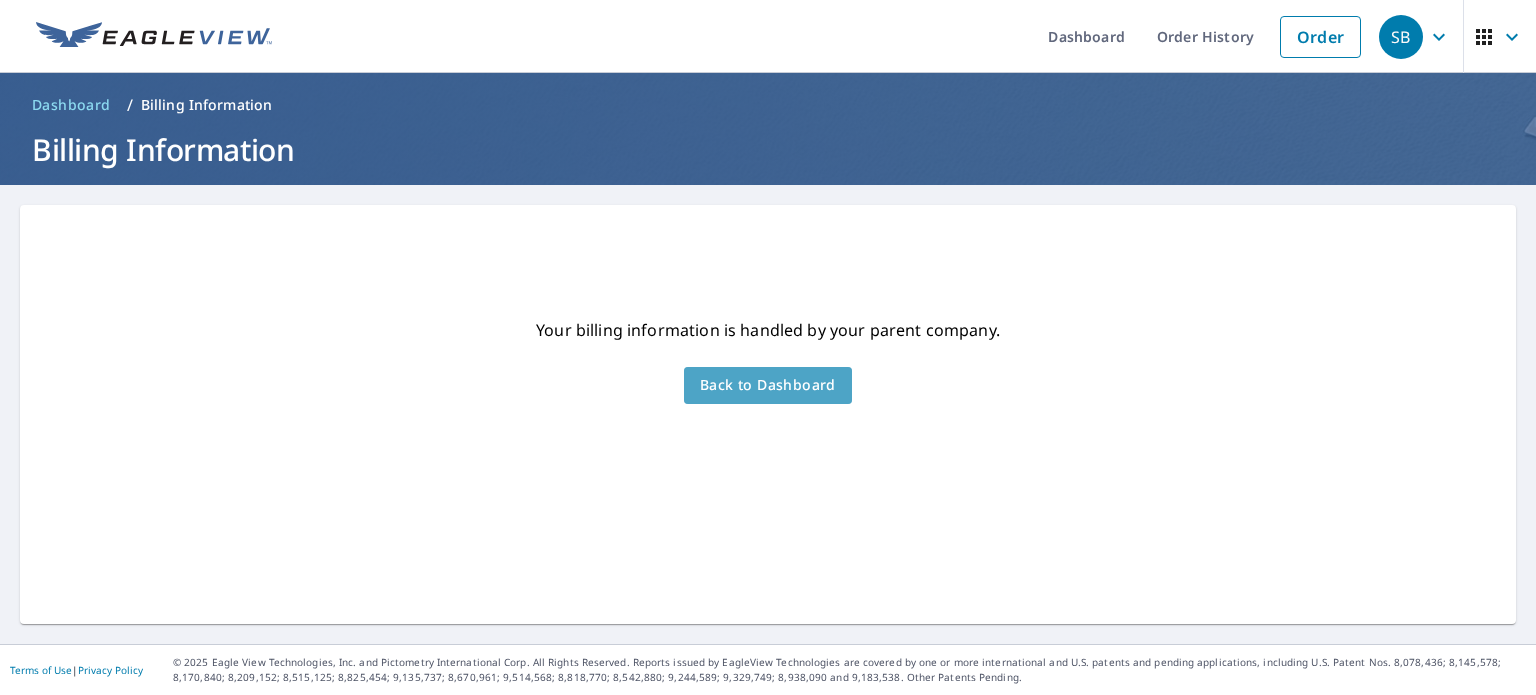click on "Back to Dashboard" at bounding box center [768, 385] 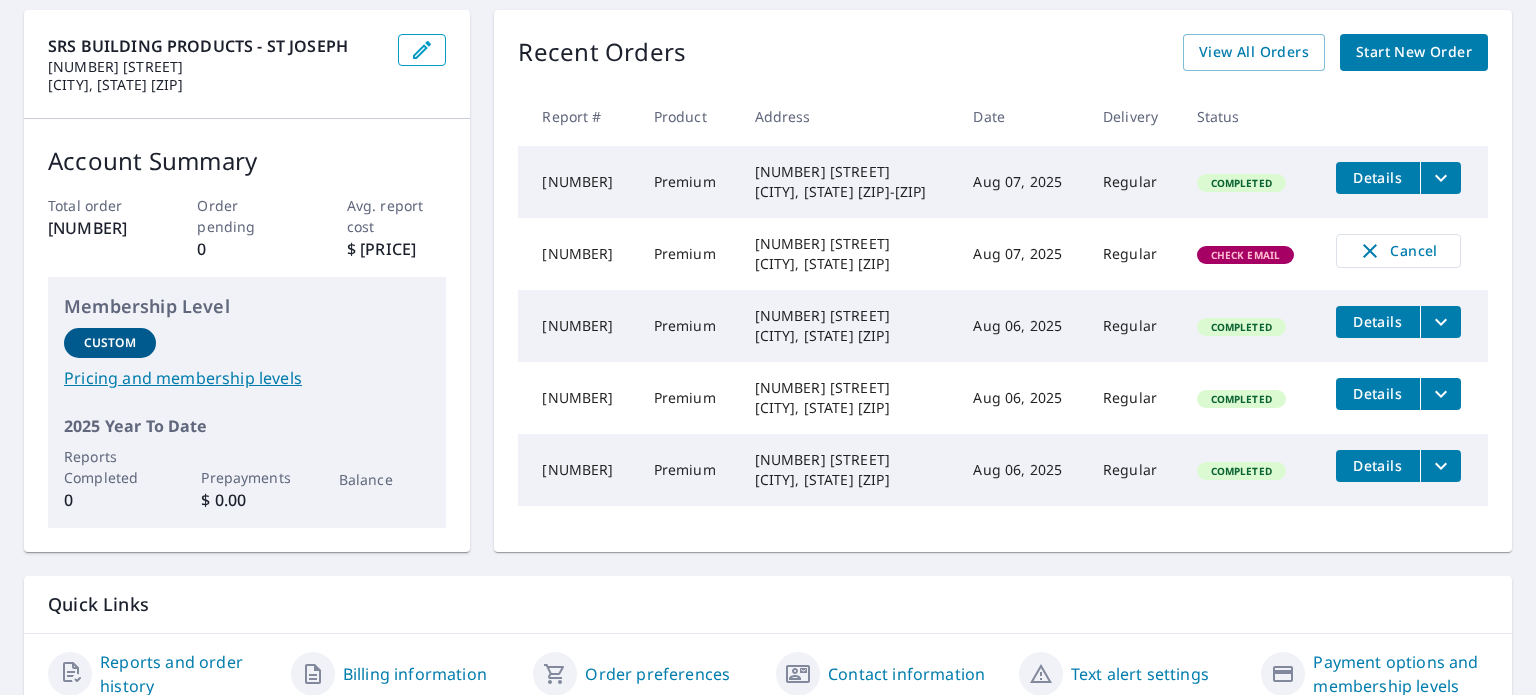 scroll, scrollTop: 192, scrollLeft: 0, axis: vertical 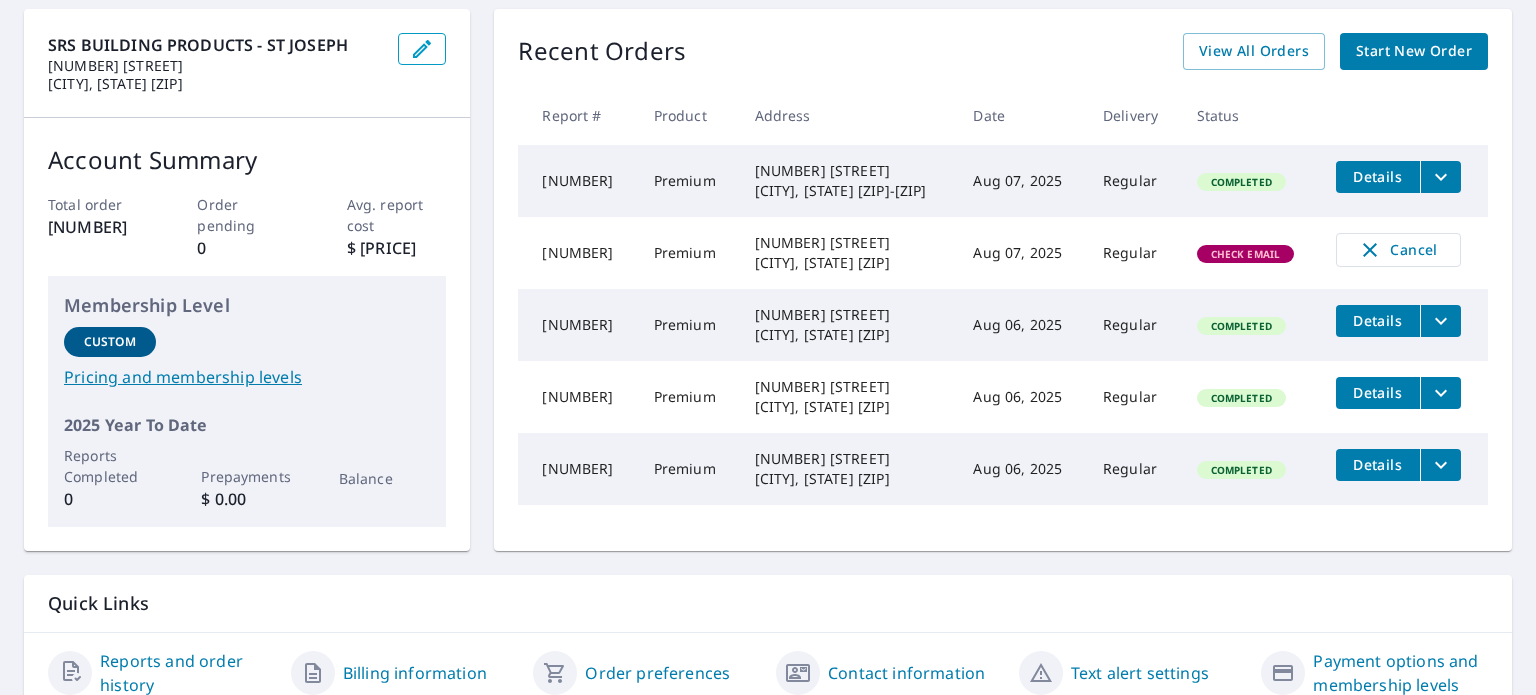 click on "Check Email" at bounding box center (1246, 254) 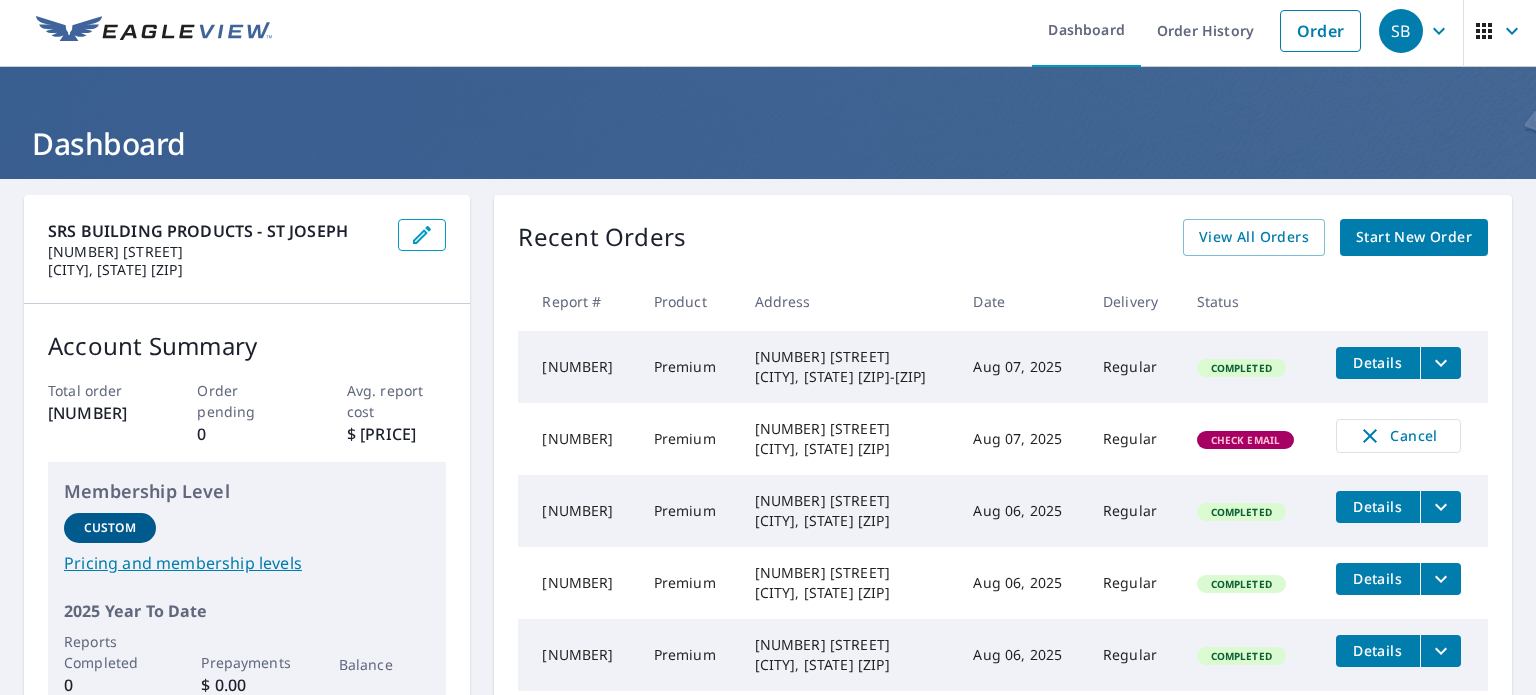 scroll, scrollTop: 0, scrollLeft: 0, axis: both 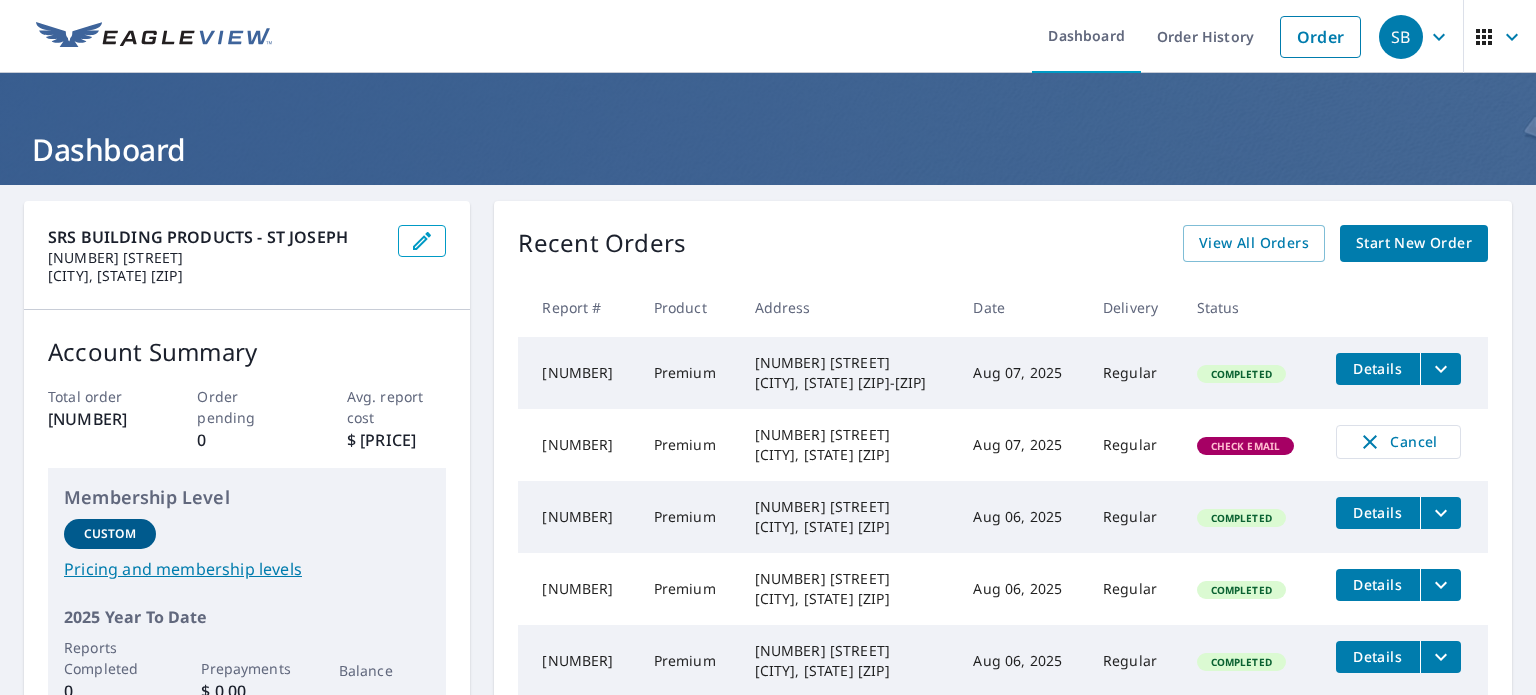 click on "SB" at bounding box center (1417, 37) 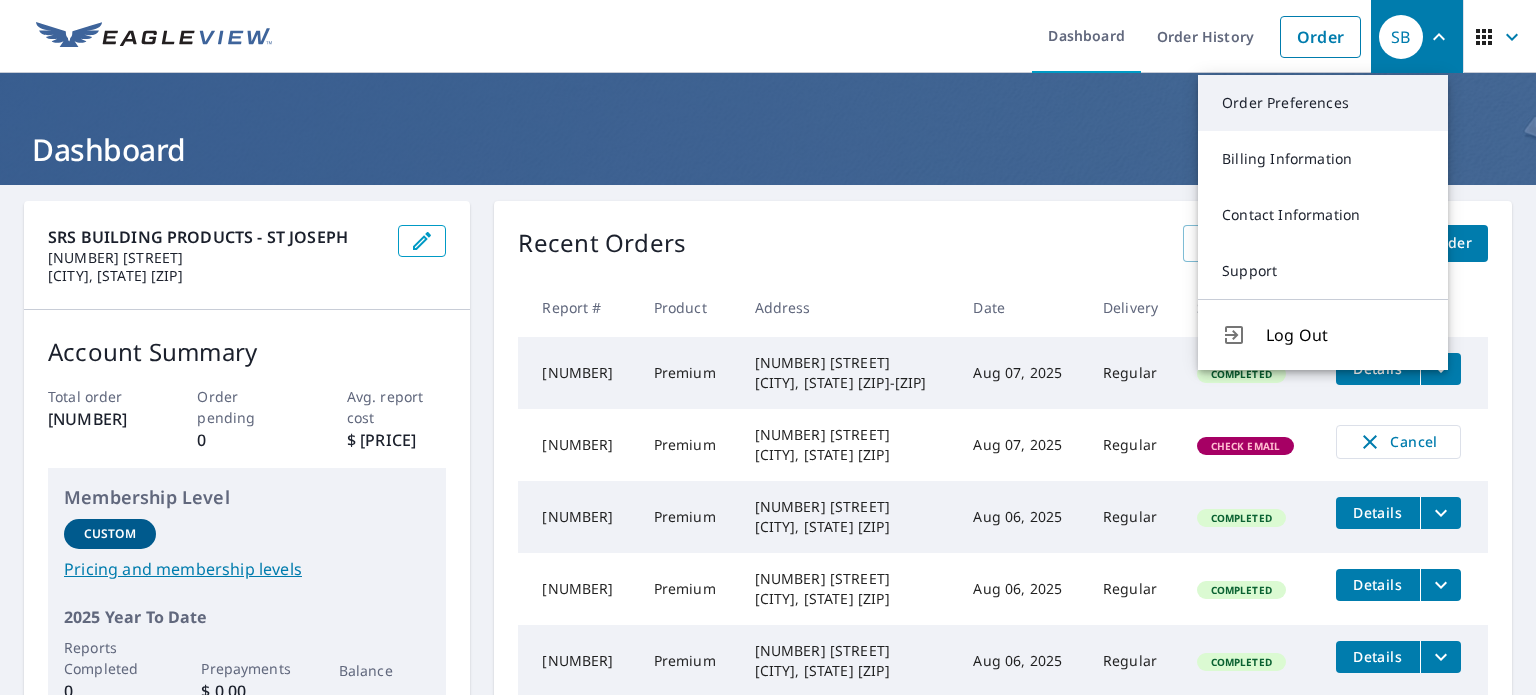 click on "Order Preferences" at bounding box center (1323, 103) 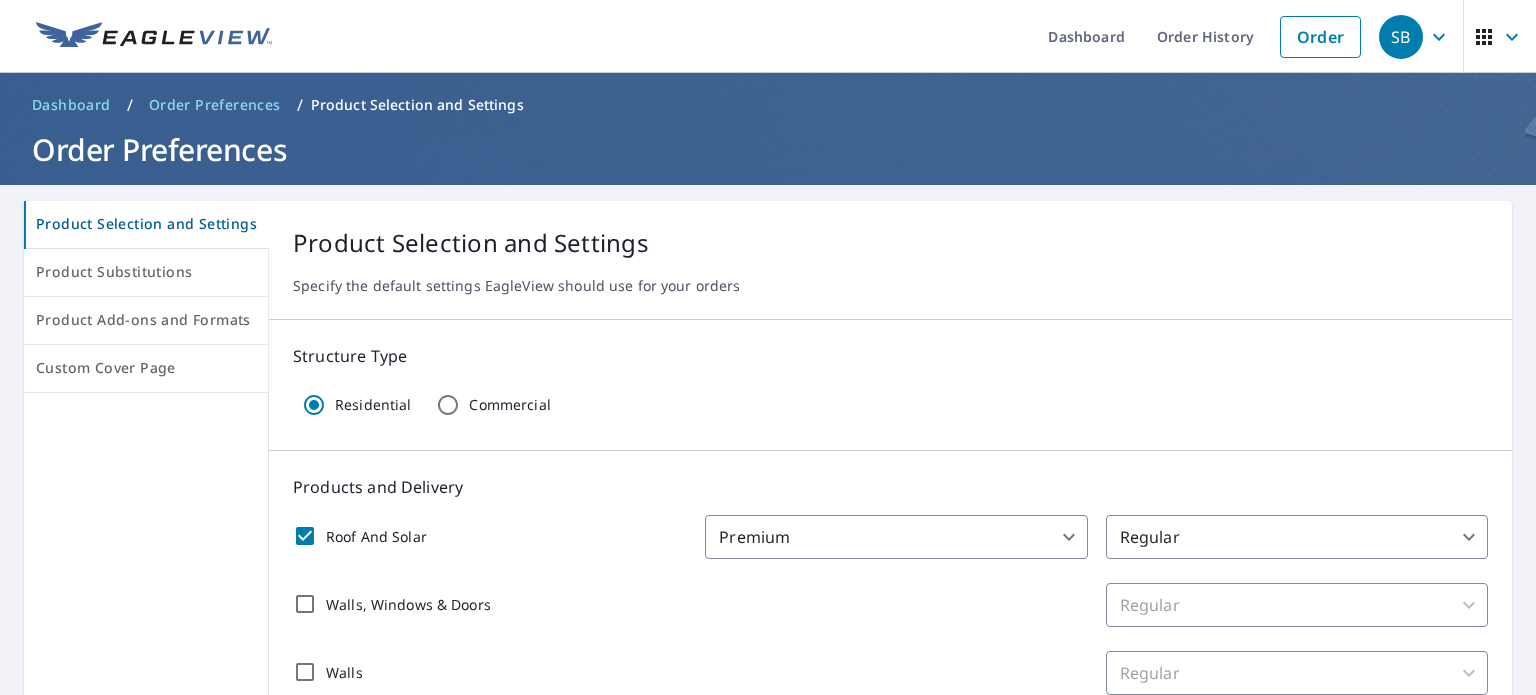 click on "SB" at bounding box center (1401, 37) 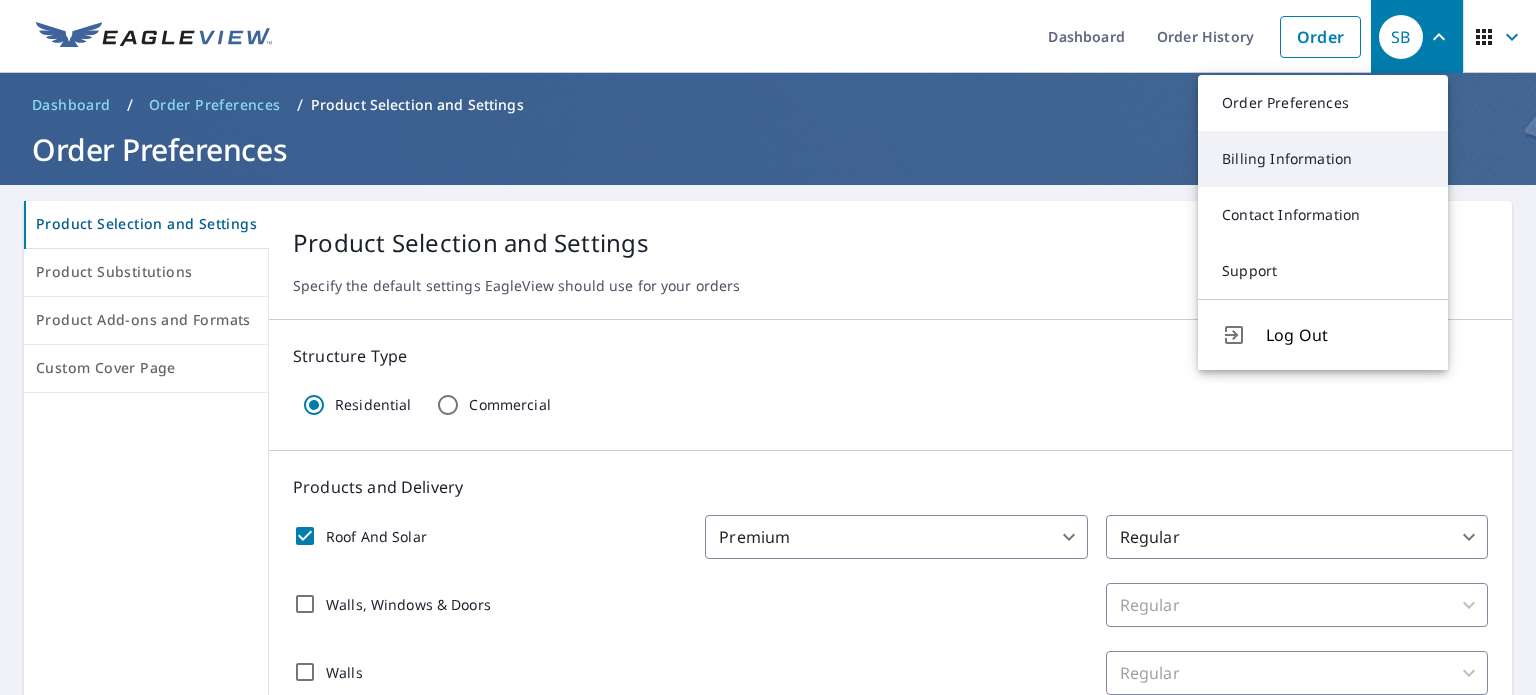 click on "Billing Information" at bounding box center [1323, 159] 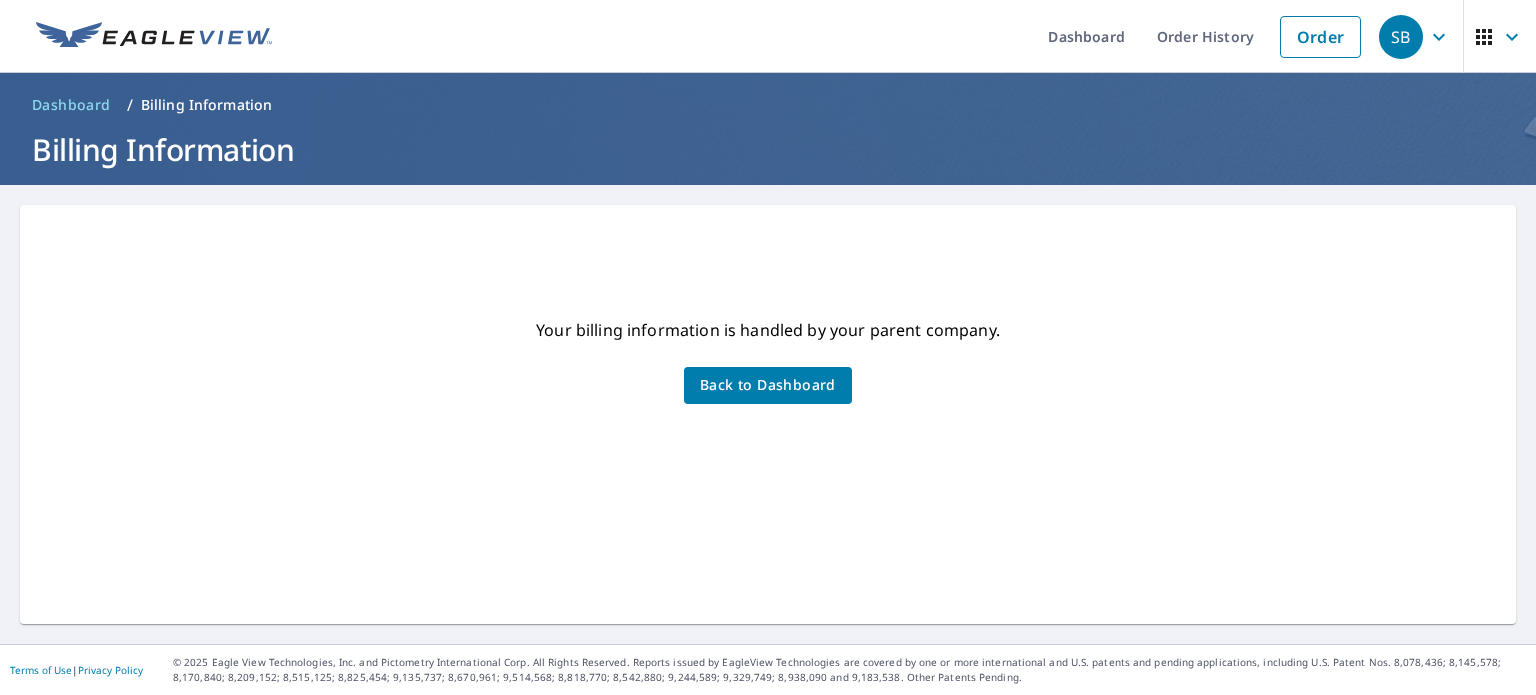 click on "Your billing information is handled by your parent company. Back to Dashboard" at bounding box center (768, 456) 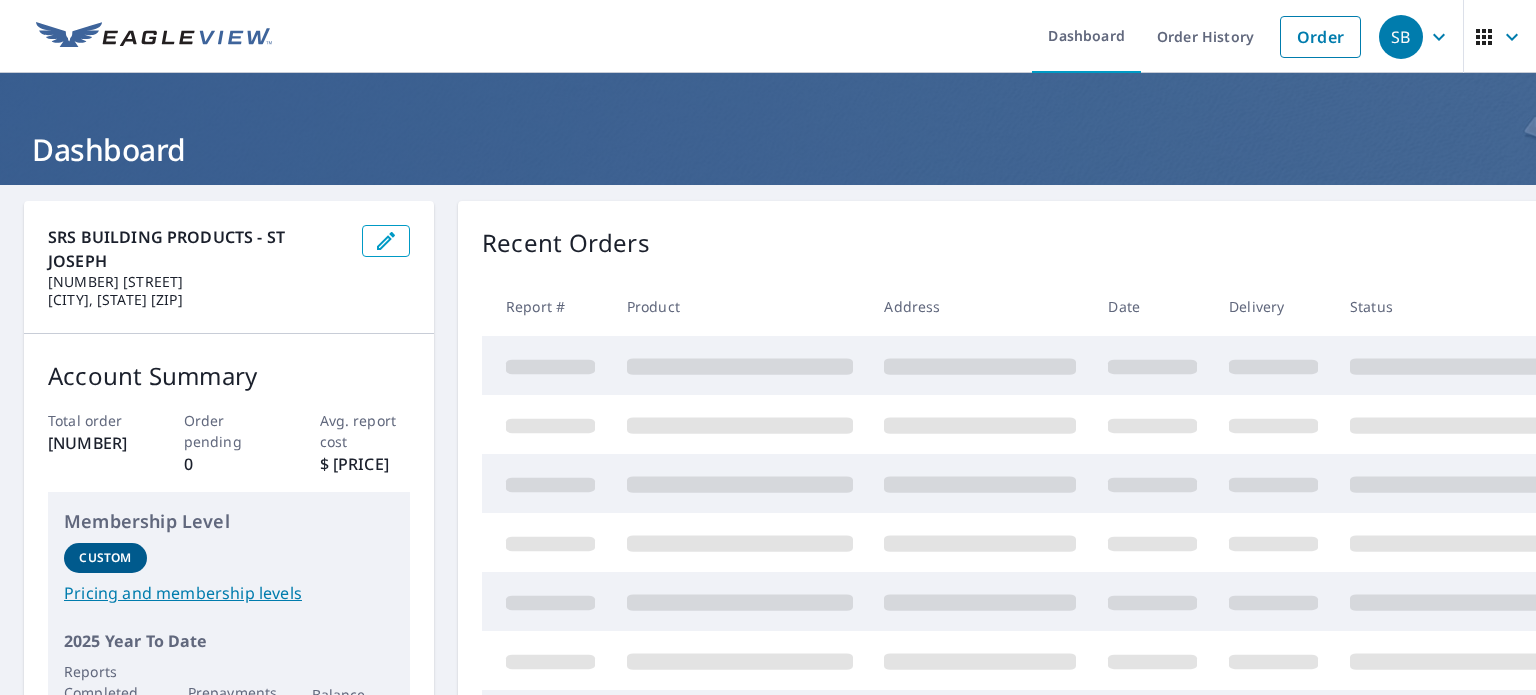click 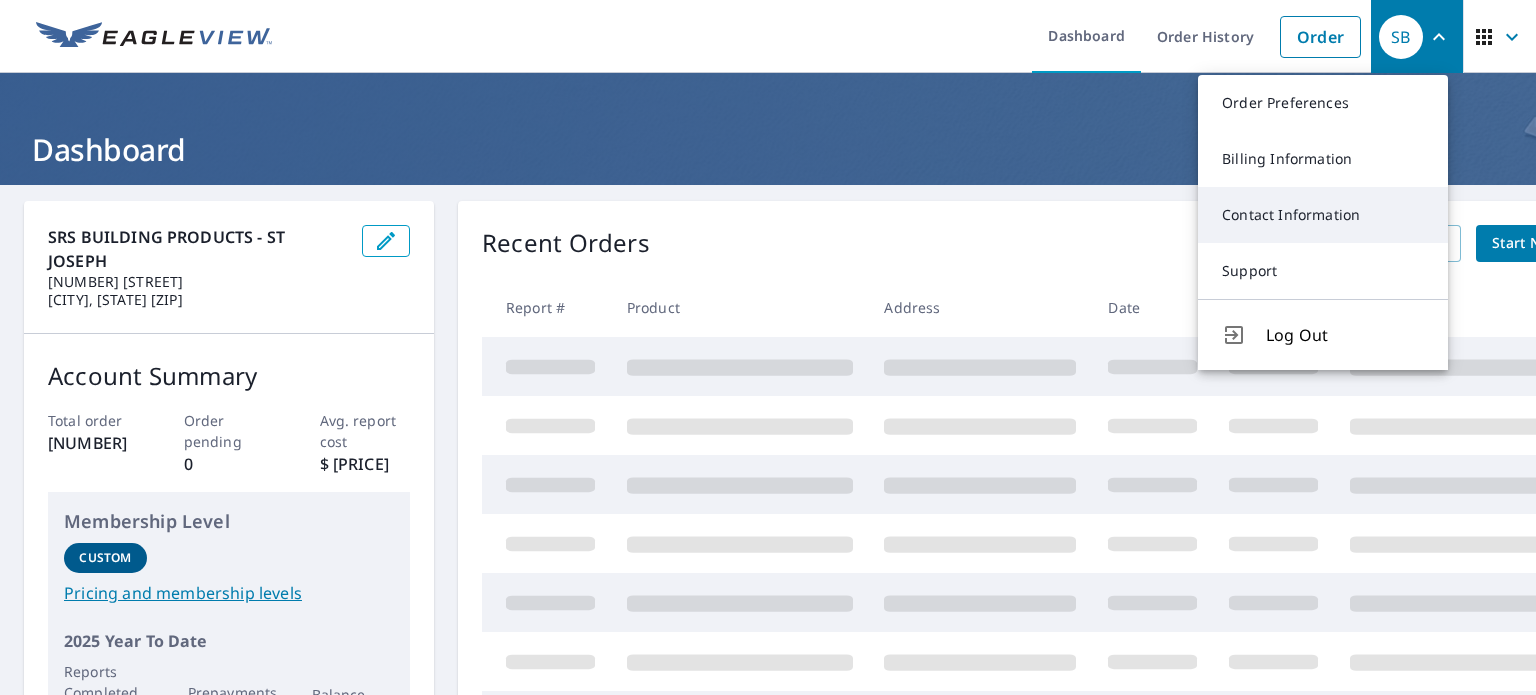 click on "Contact Information" at bounding box center (1323, 215) 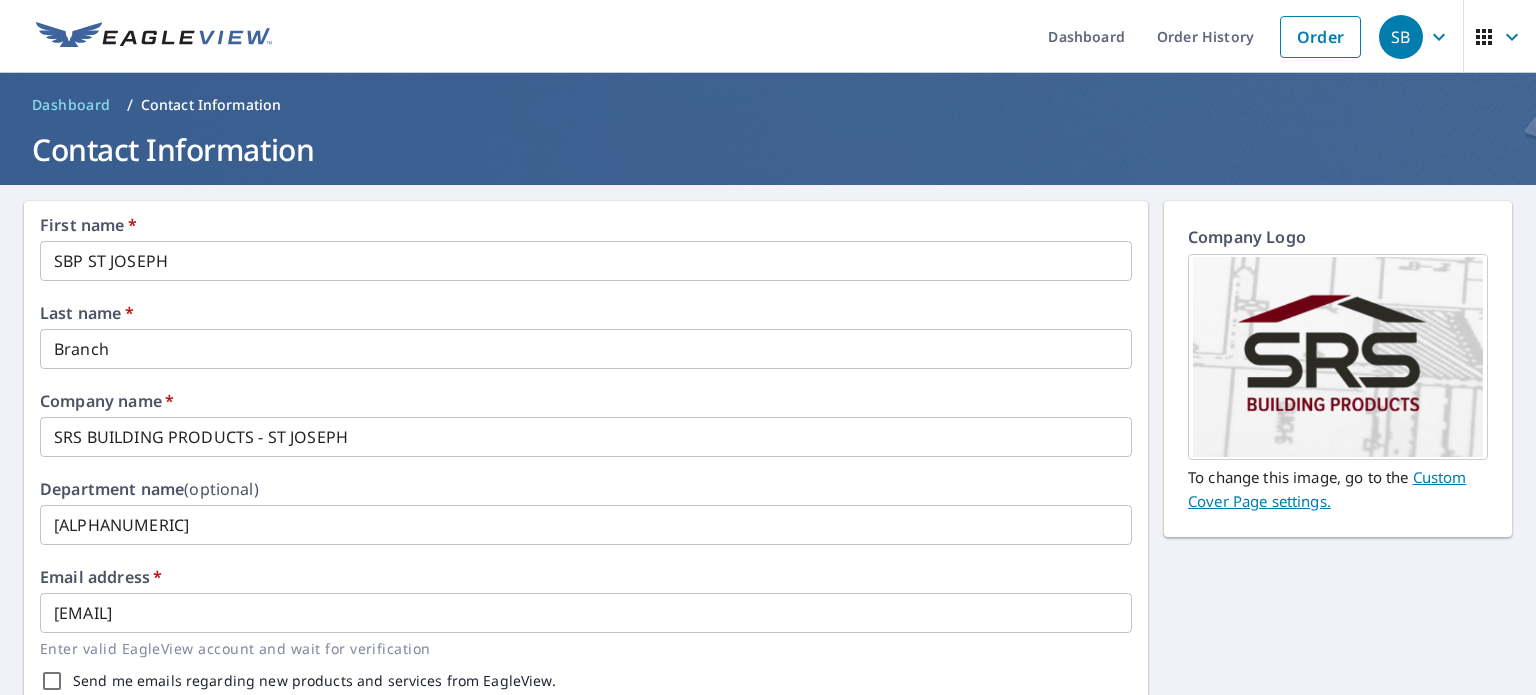 click on "[EMAIL]" at bounding box center [586, 613] 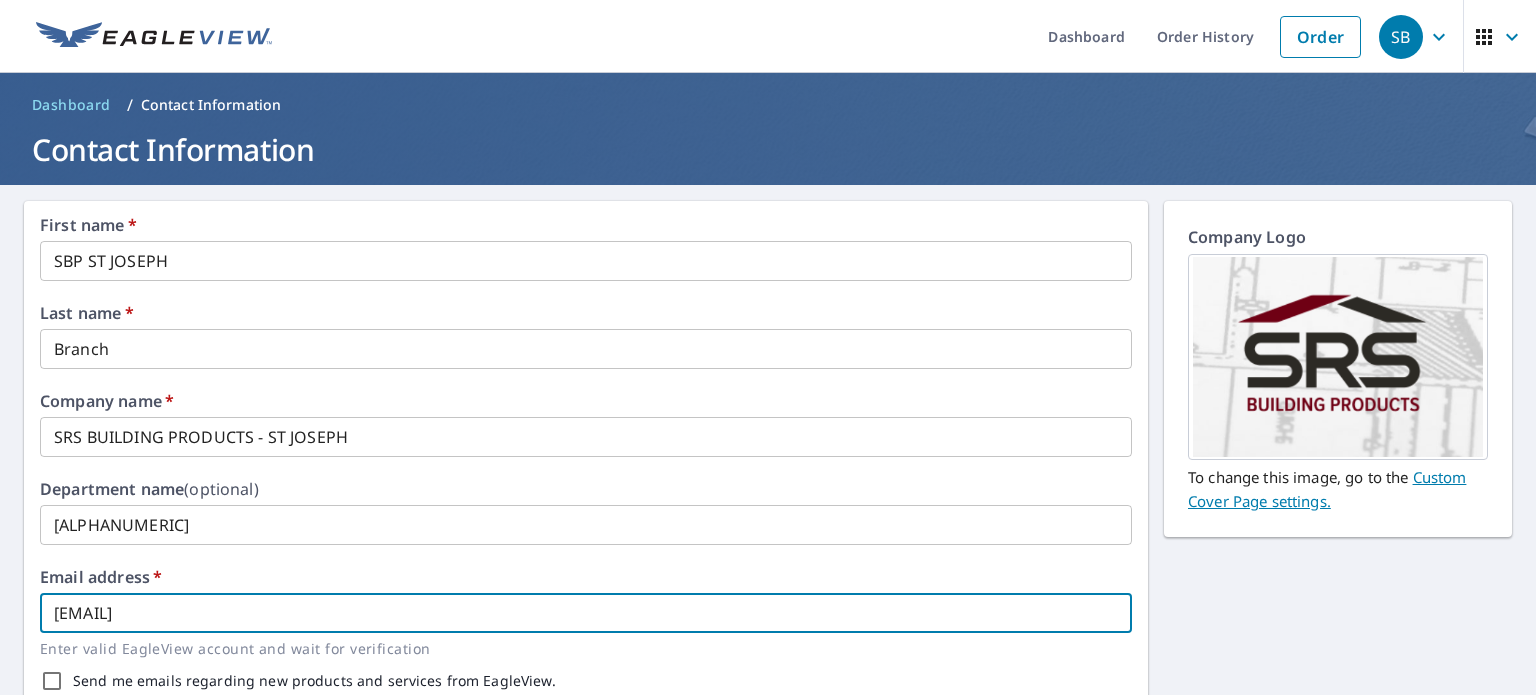 drag, startPoint x: 361, startPoint y: 620, endPoint x: 0, endPoint y: 612, distance: 361.08862 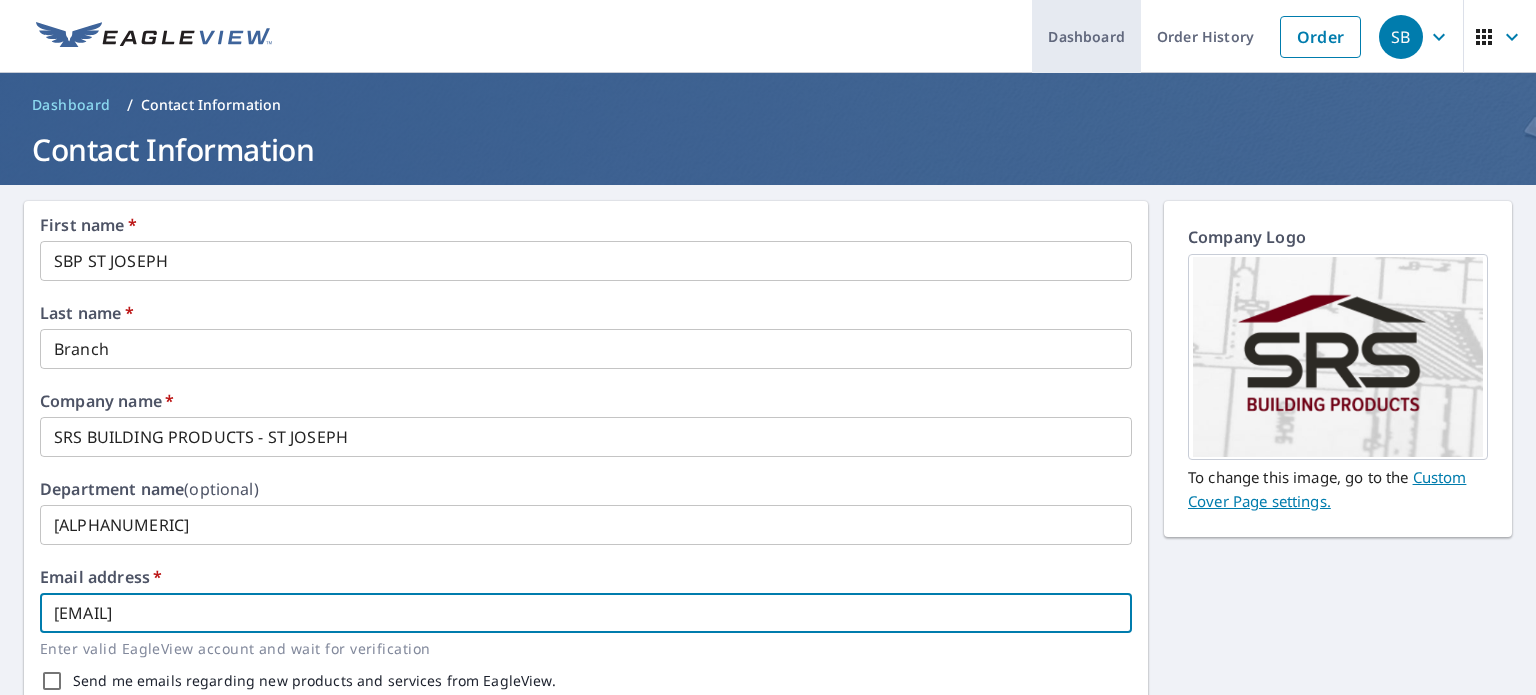 click on "Dashboard" at bounding box center (1086, 36) 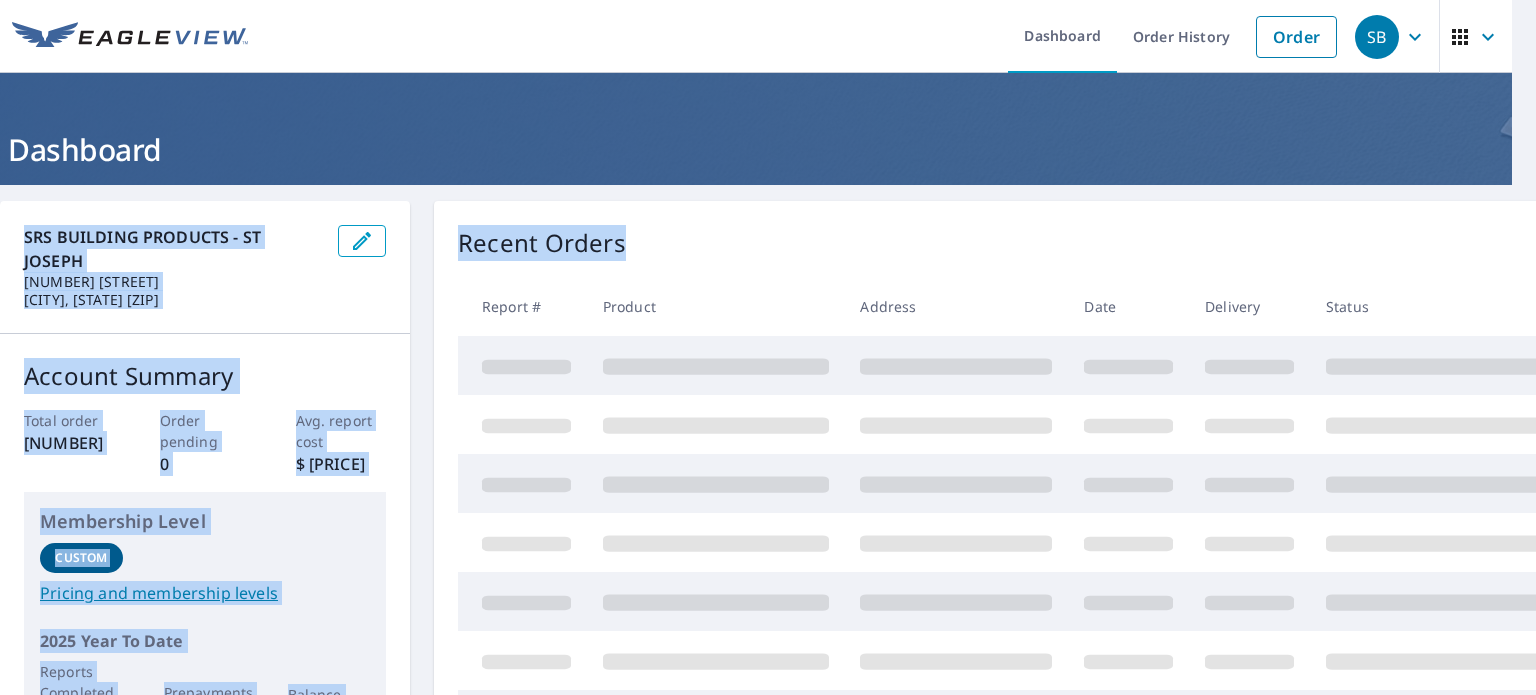 drag, startPoint x: 1519, startPoint y: 98, endPoint x: 1506, endPoint y: 203, distance: 105.801704 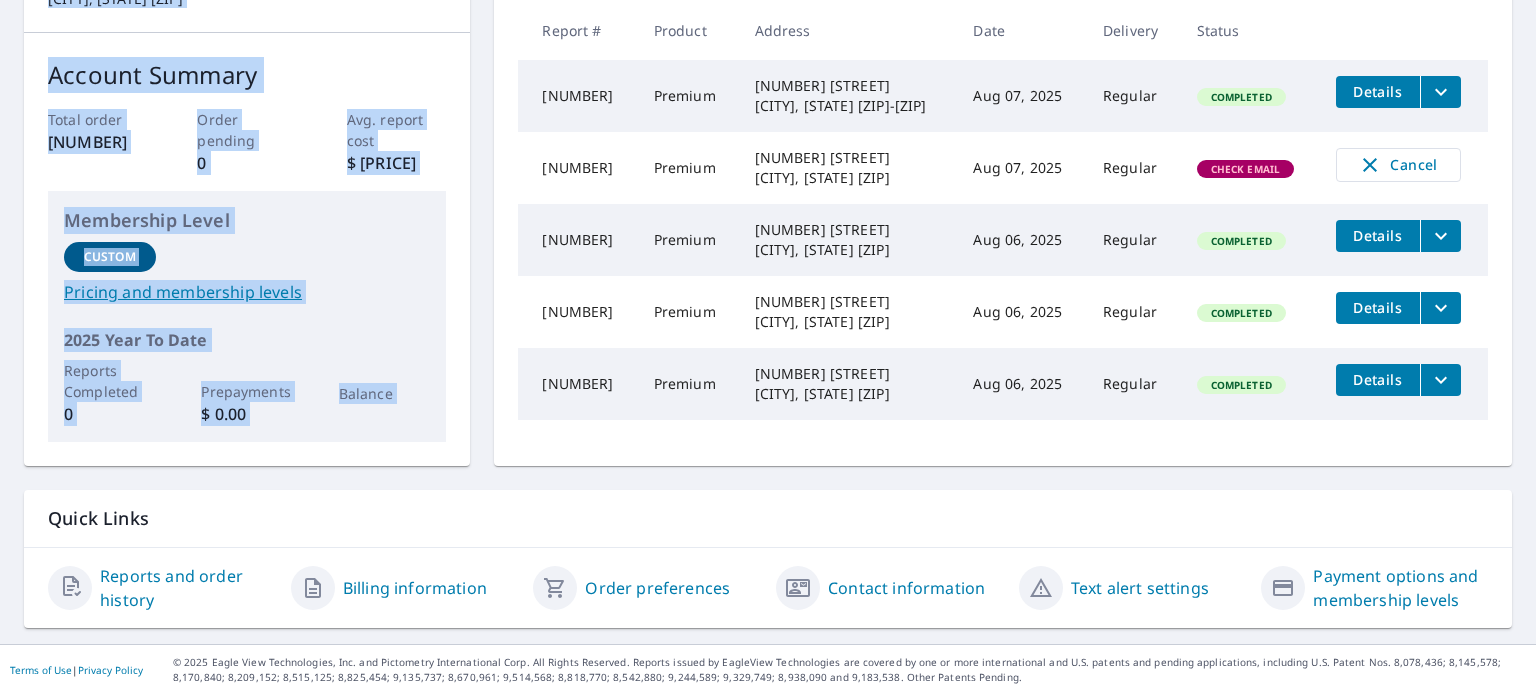 scroll, scrollTop: 276, scrollLeft: 0, axis: vertical 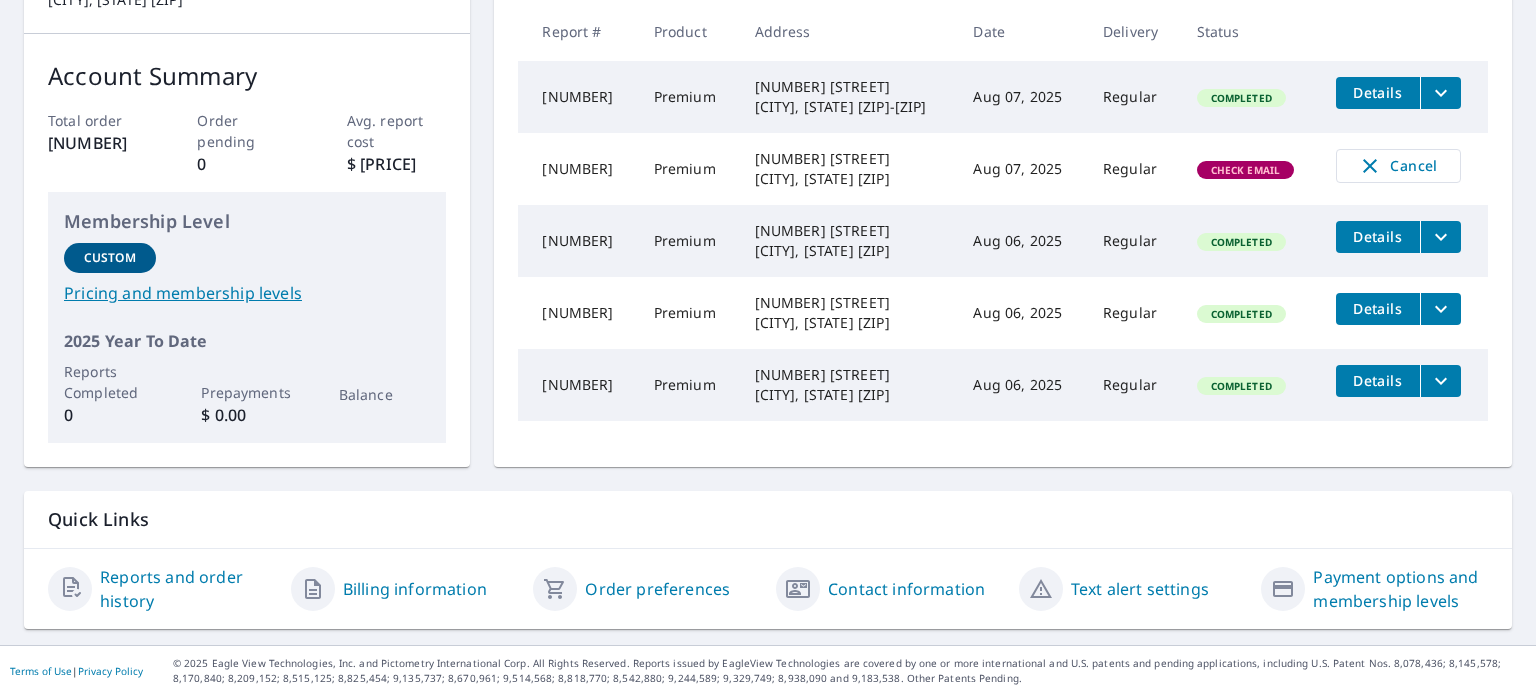 drag, startPoint x: 1514, startPoint y: 434, endPoint x: 1520, endPoint y: 235, distance: 199.09044 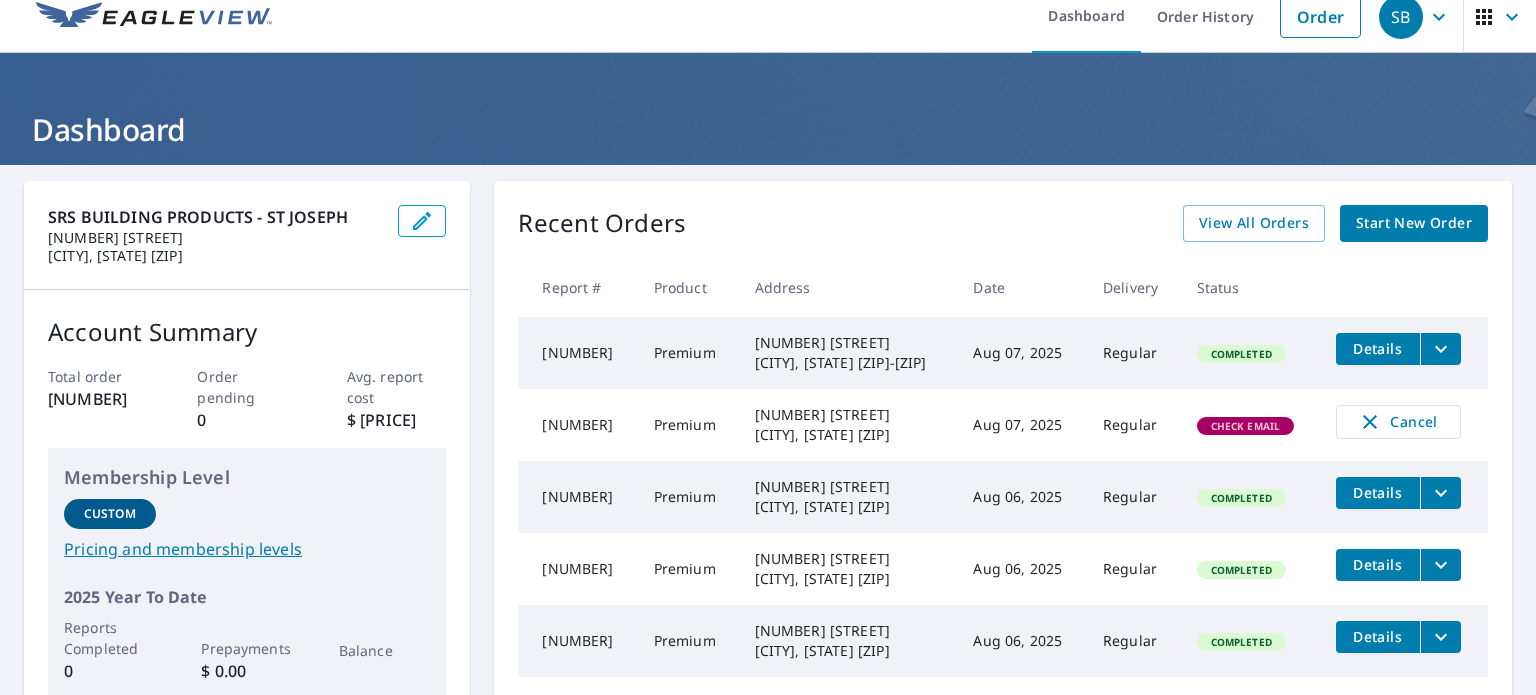 scroll, scrollTop: 14, scrollLeft: 0, axis: vertical 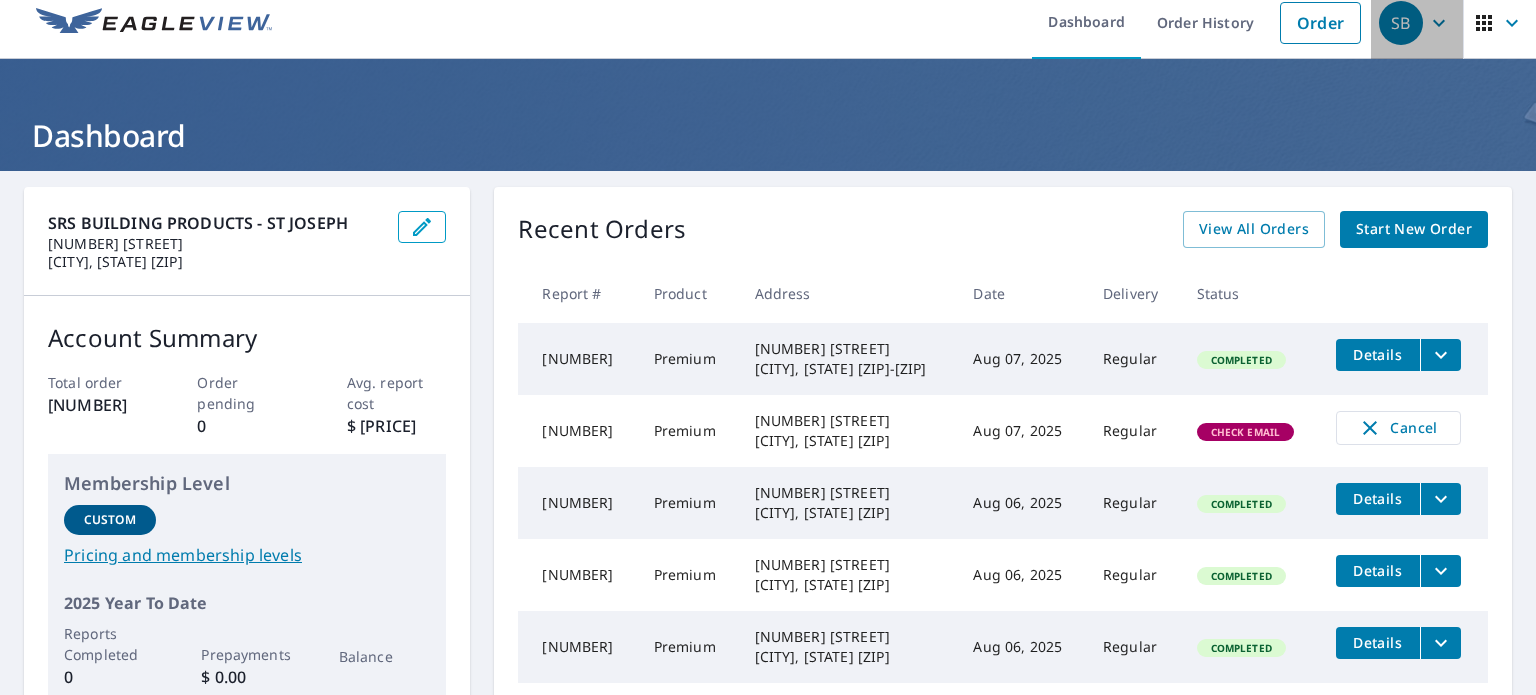 click on "SB" at bounding box center [1401, 23] 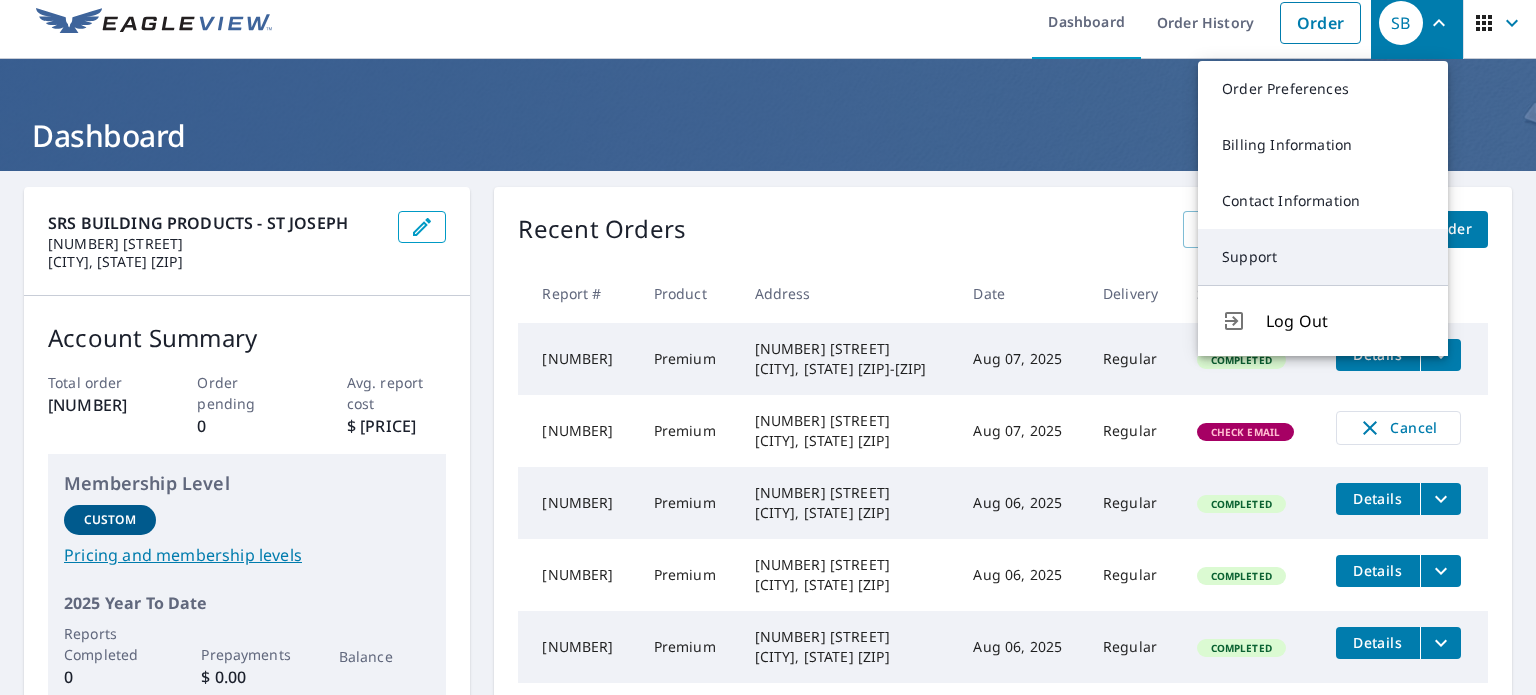click on "Support" at bounding box center [1323, 257] 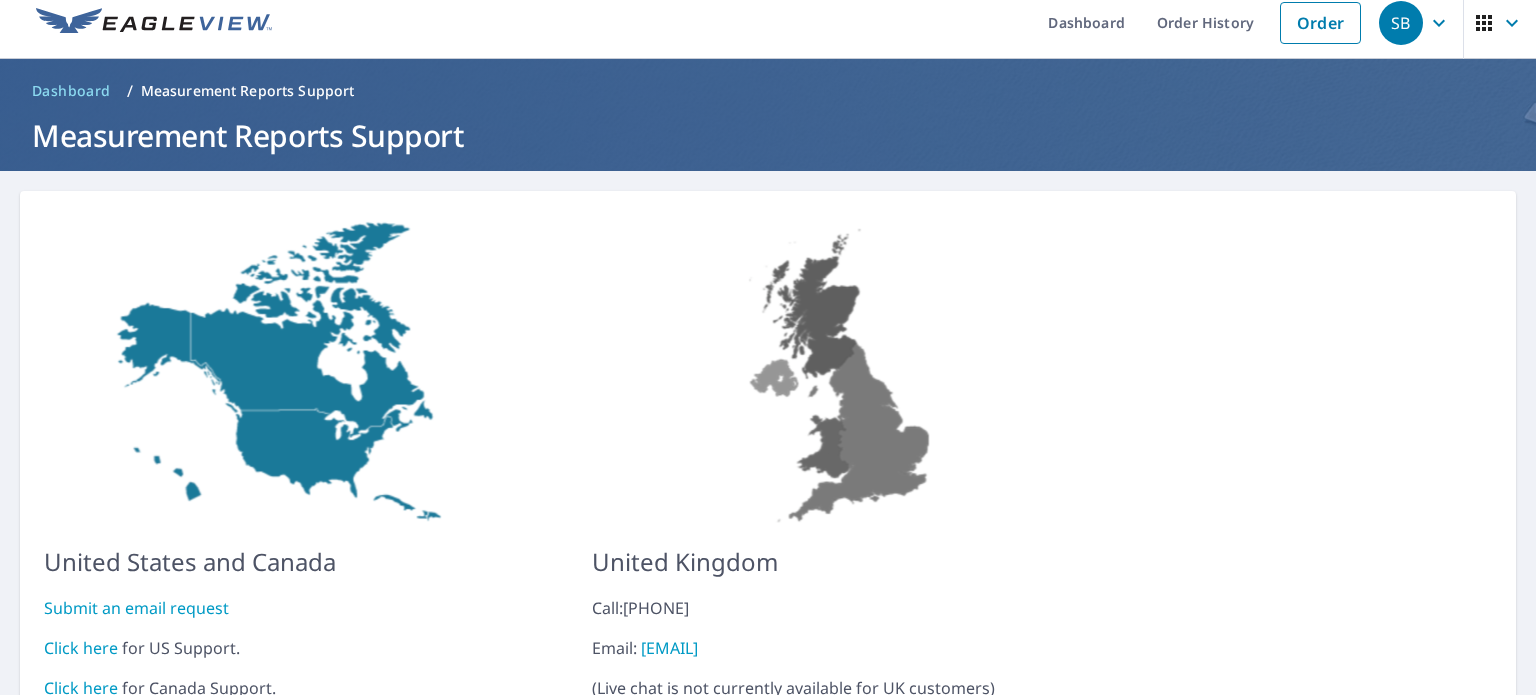 scroll, scrollTop: 113, scrollLeft: 0, axis: vertical 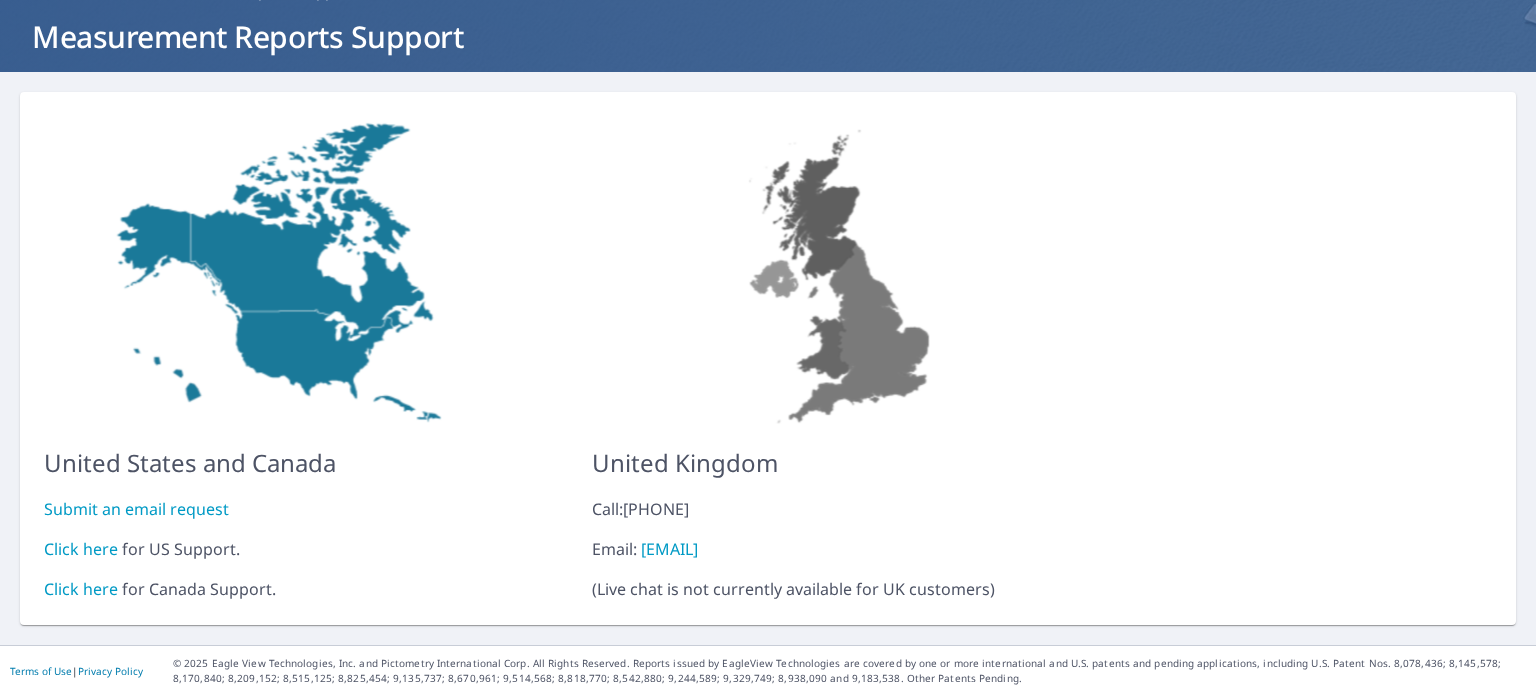 click on "Submit an email request" at bounding box center (136, 509) 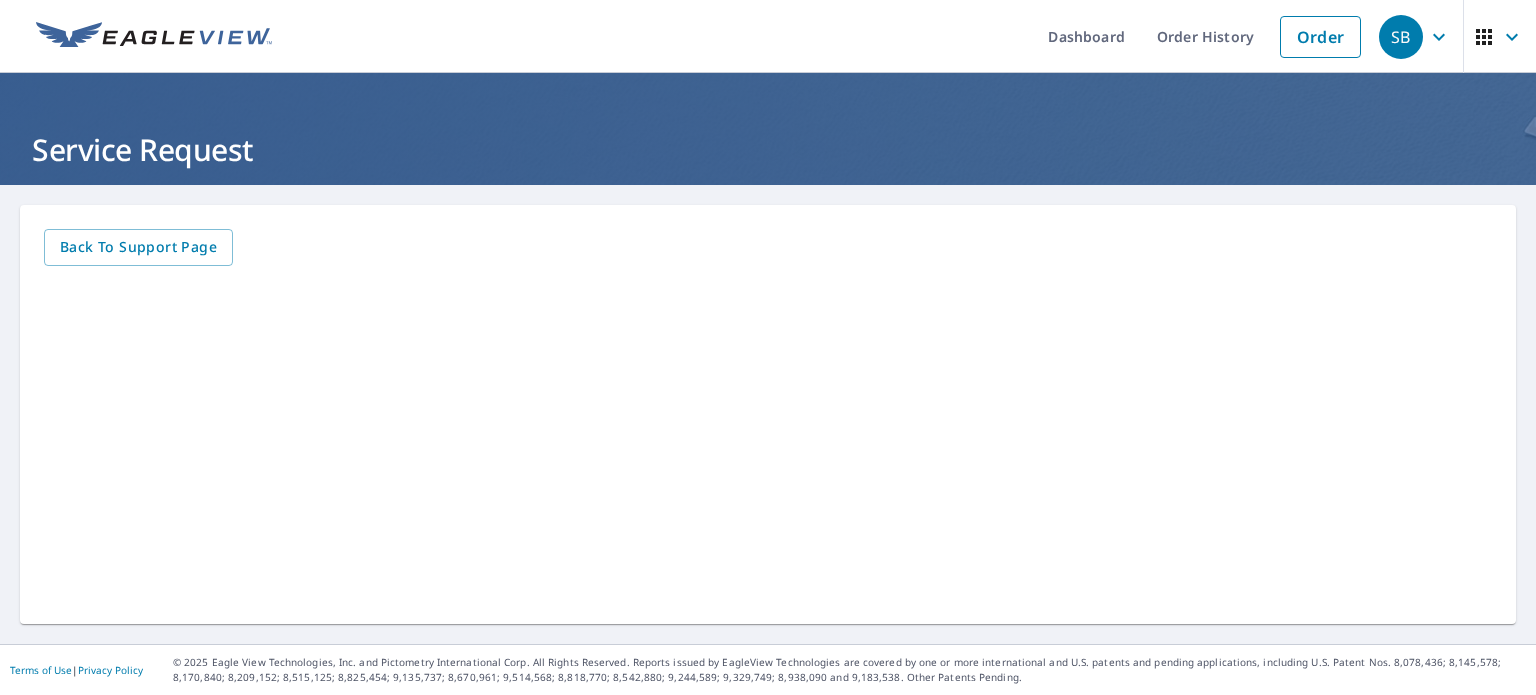 scroll, scrollTop: 0, scrollLeft: 0, axis: both 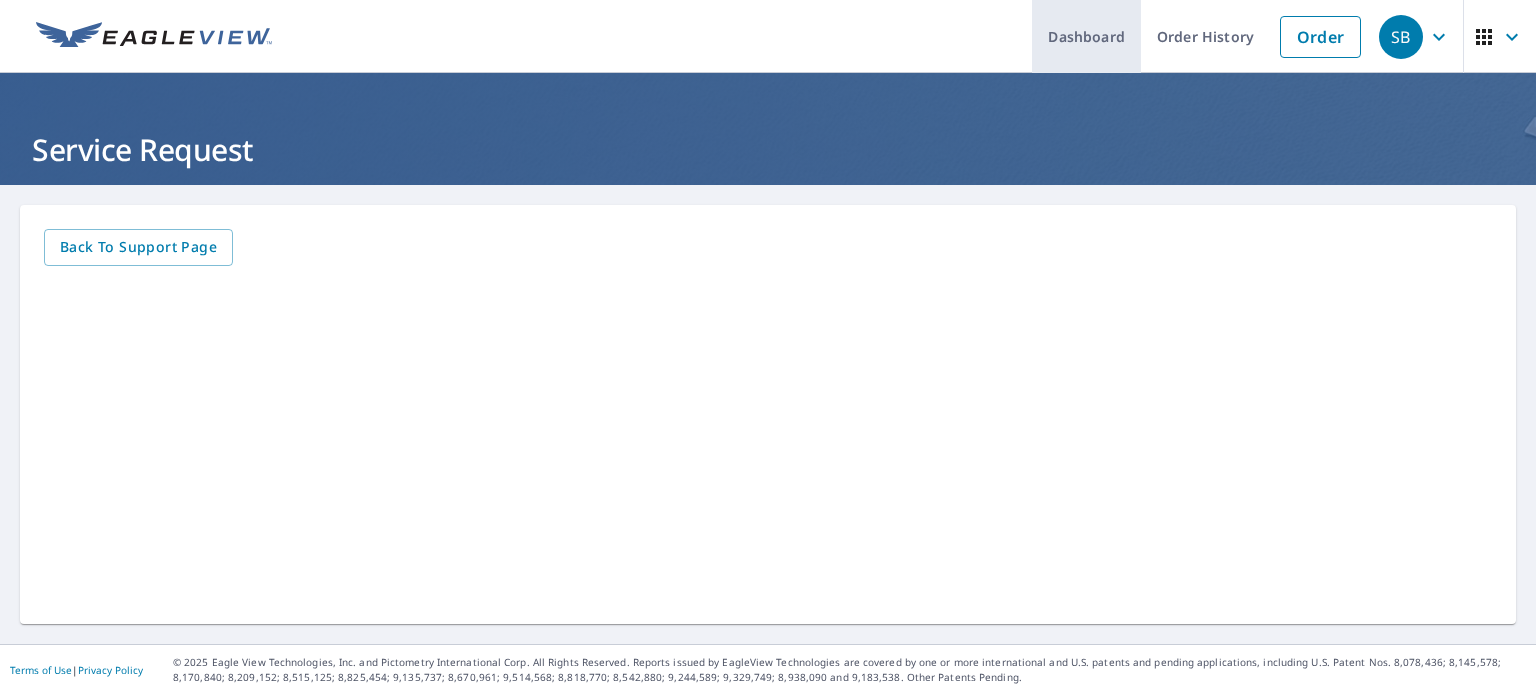 click on "Dashboard" at bounding box center [1086, 36] 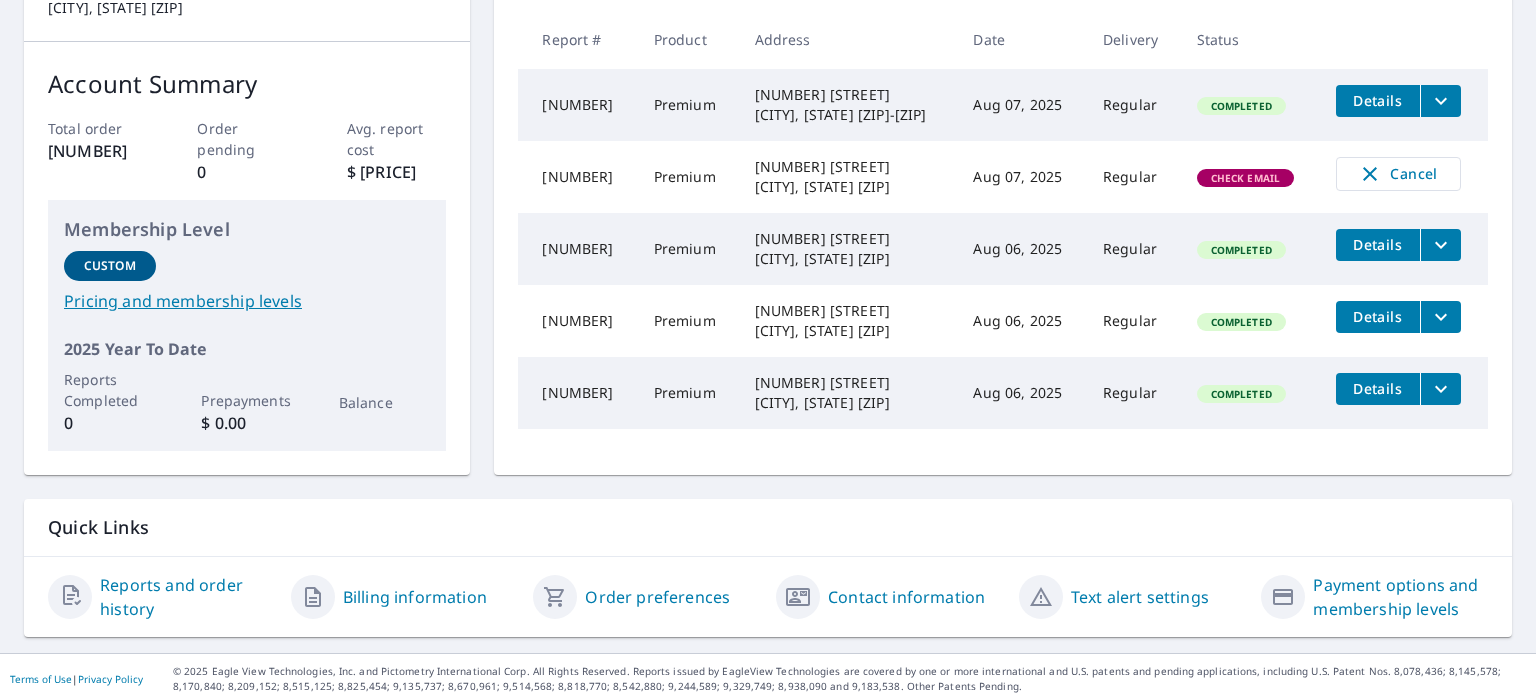 scroll, scrollTop: 276, scrollLeft: 0, axis: vertical 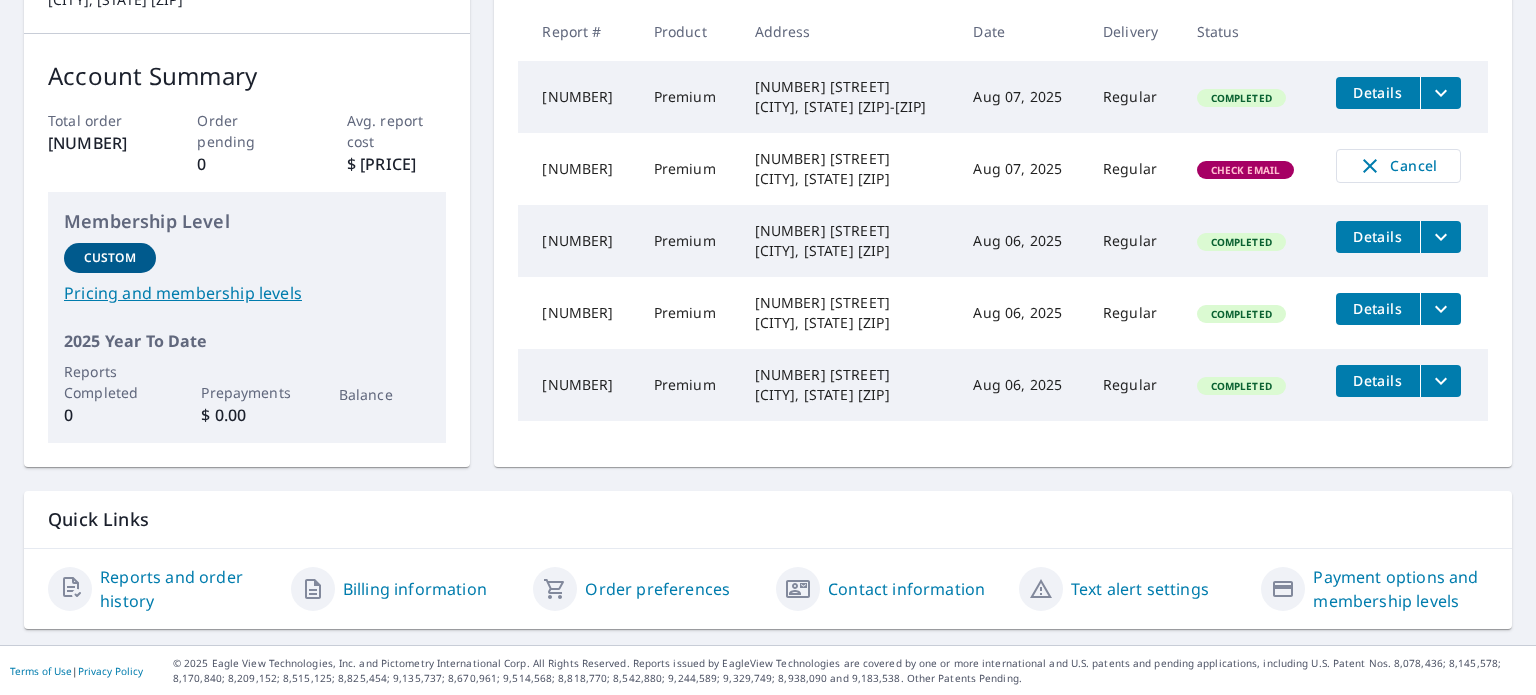 drag, startPoint x: 1517, startPoint y: 455, endPoint x: 1517, endPoint y: 371, distance: 84 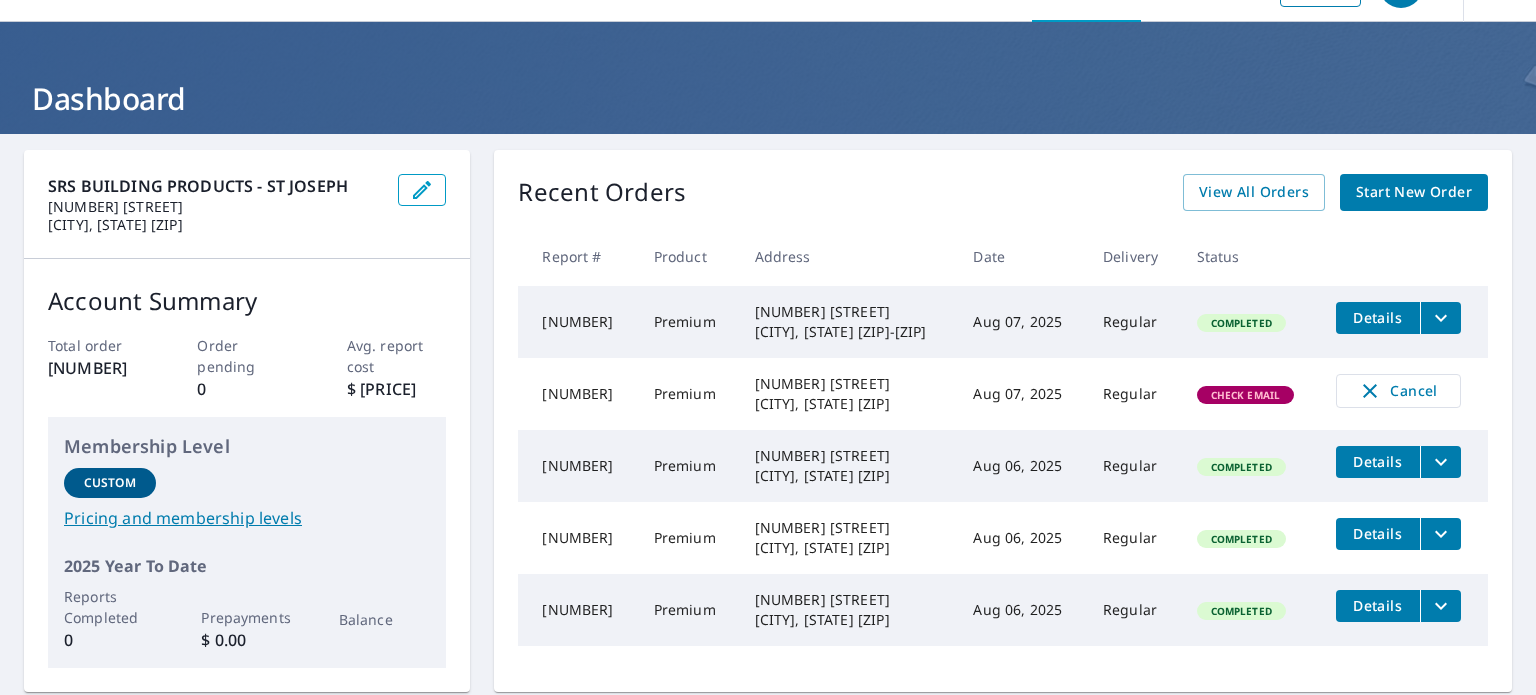 scroll, scrollTop: 0, scrollLeft: 0, axis: both 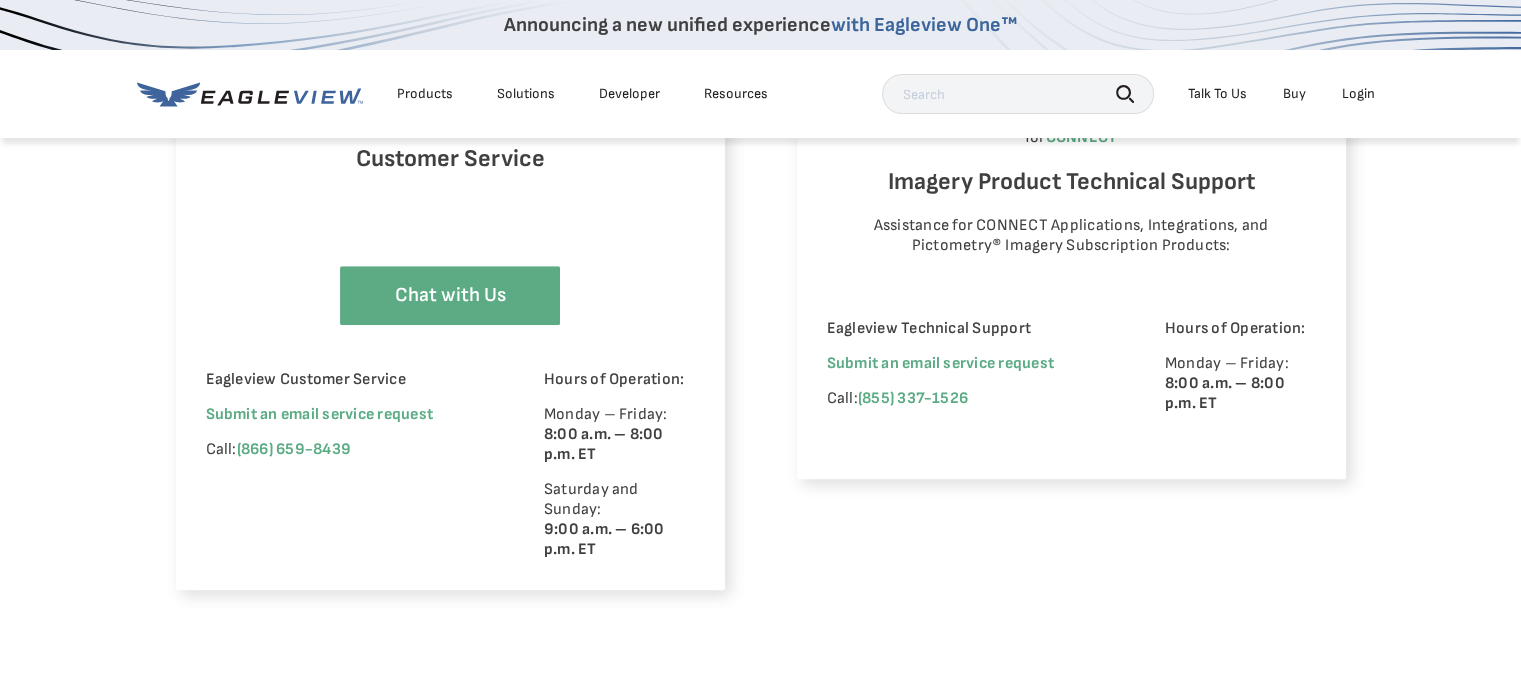 drag, startPoint x: 1528, startPoint y: 145, endPoint x: 1535, endPoint y: 452, distance: 307.0798 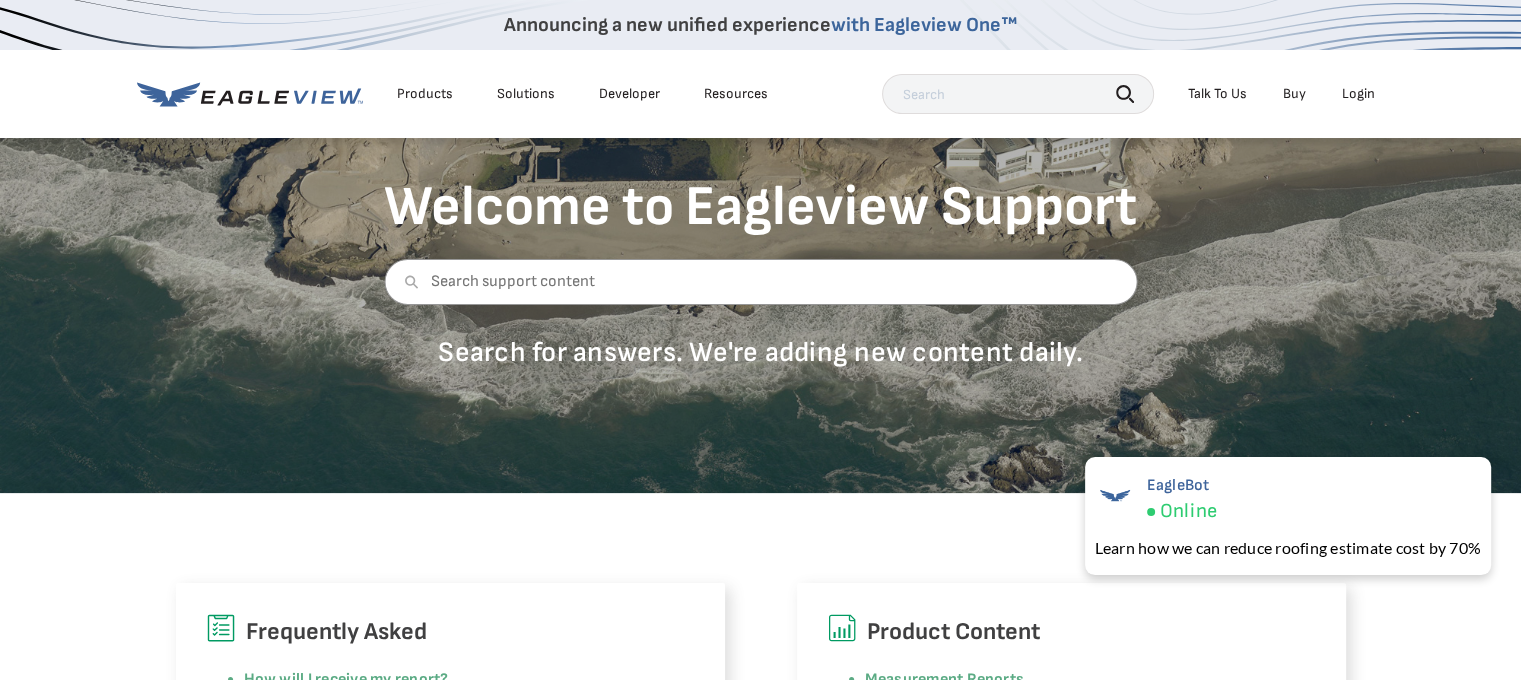 scroll, scrollTop: 0, scrollLeft: 0, axis: both 